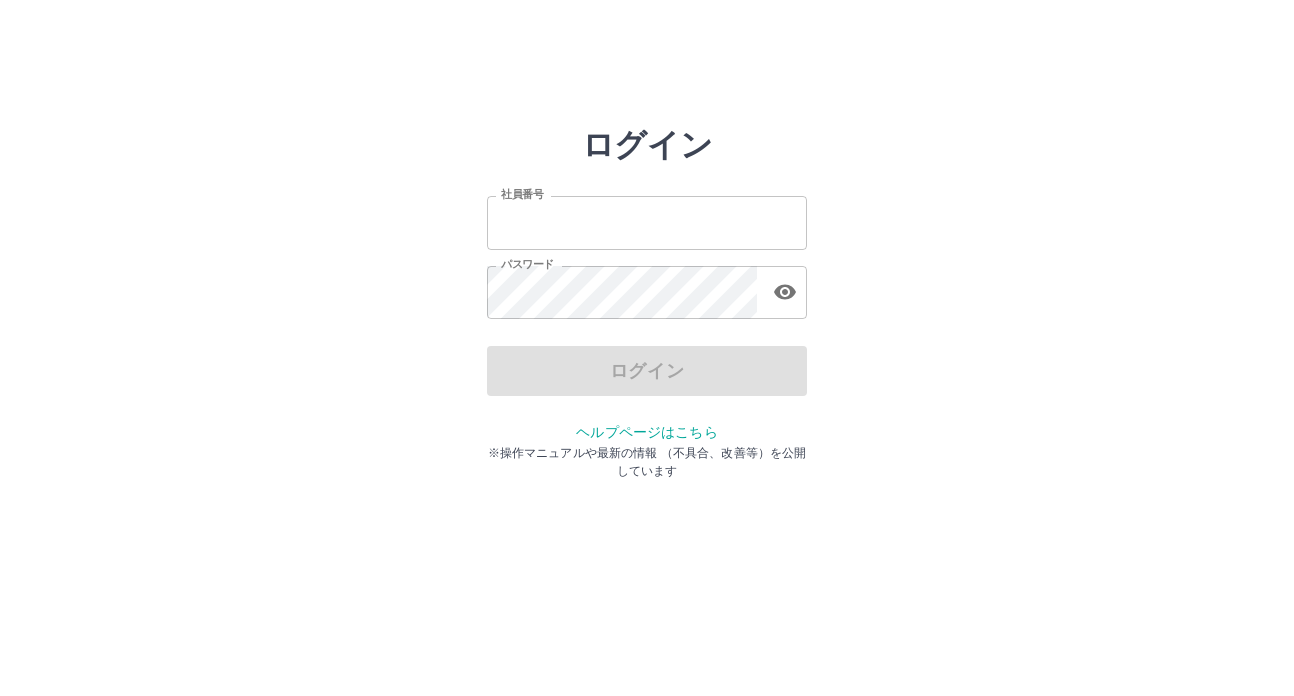 scroll, scrollTop: 0, scrollLeft: 0, axis: both 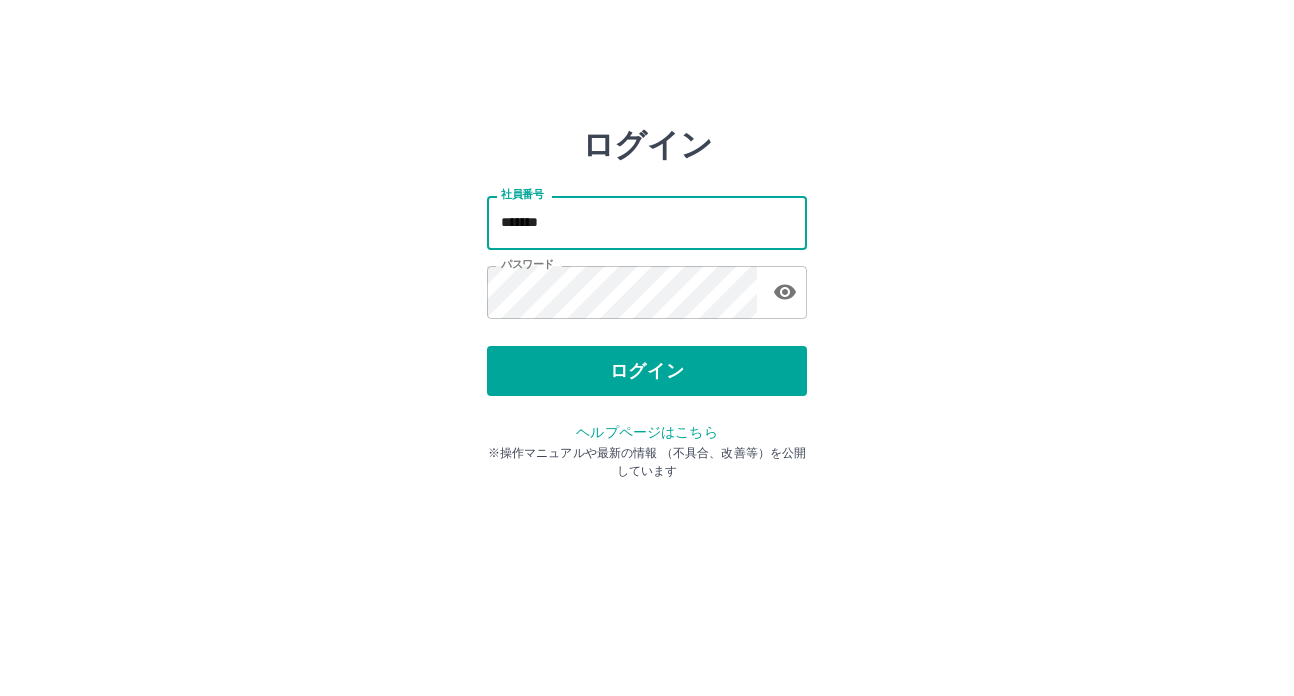 drag, startPoint x: 594, startPoint y: 237, endPoint x: 461, endPoint y: 218, distance: 134.3503 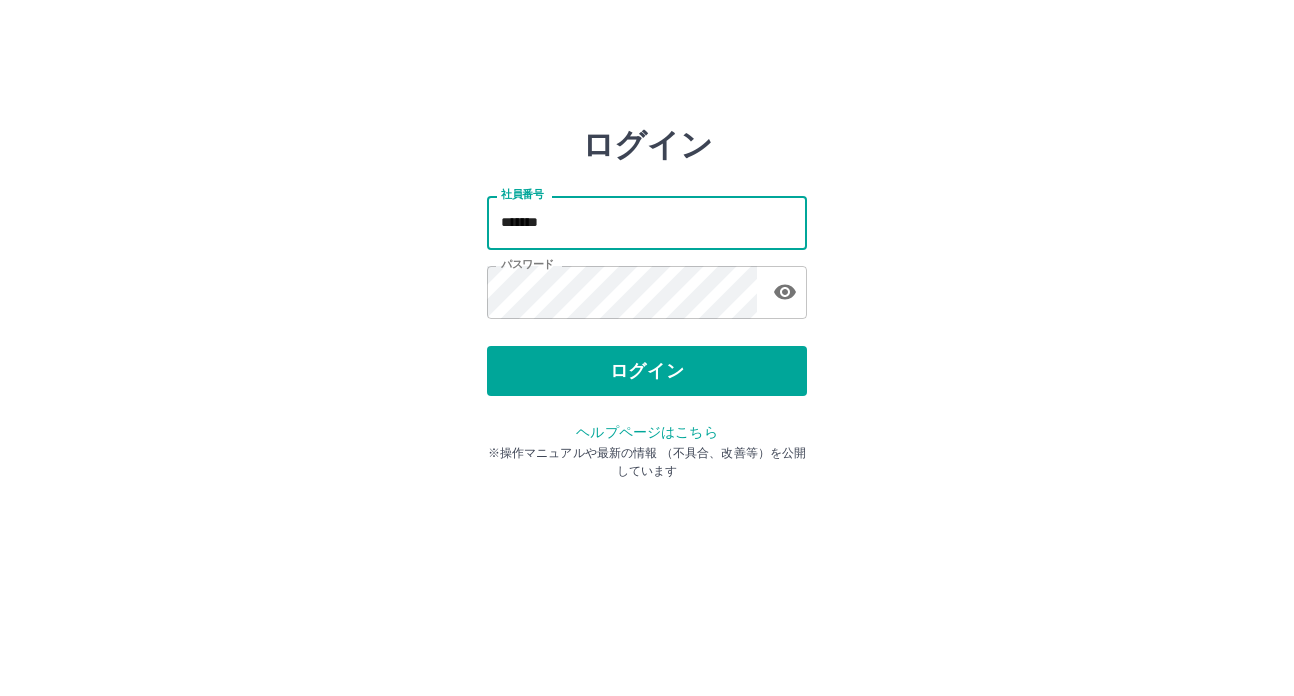 type on "*******" 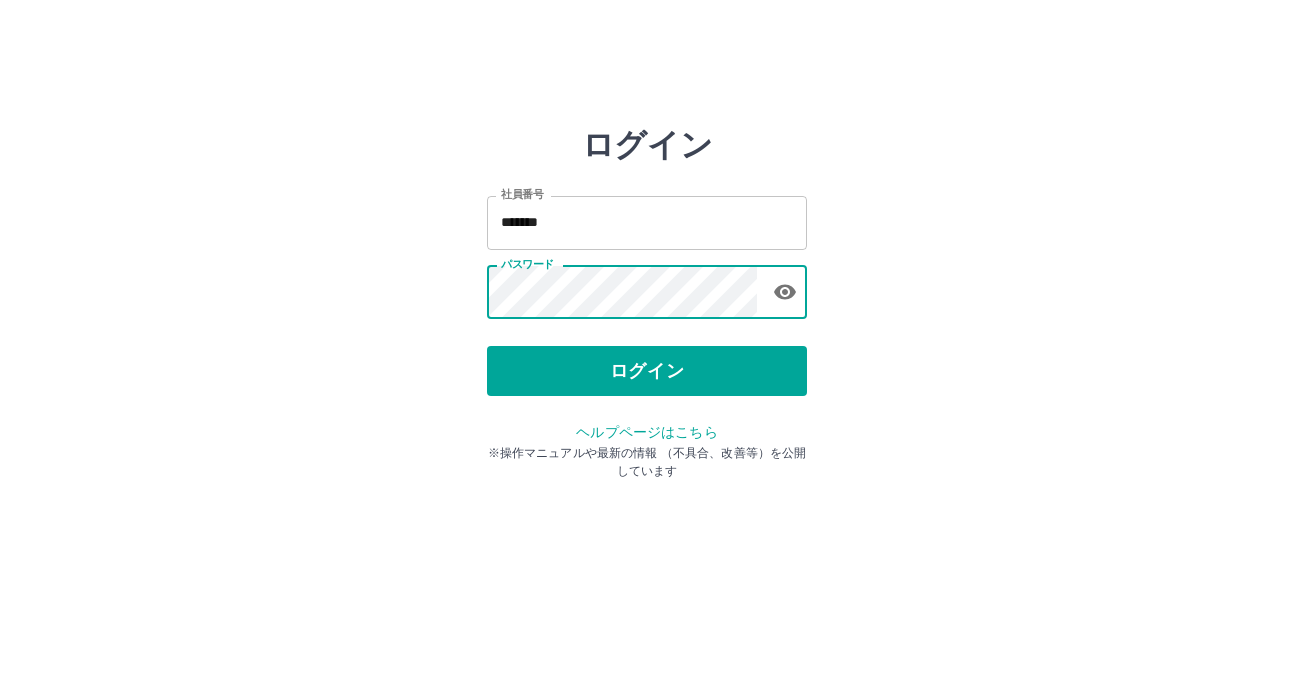 click on "ログイン 社員番号 ******* 社員番号 パスワード パスワード ログイン ヘルプページはこちら ※操作マニュアルや最新の情報 （不具合、改善等）を公開しています" at bounding box center (647, 286) 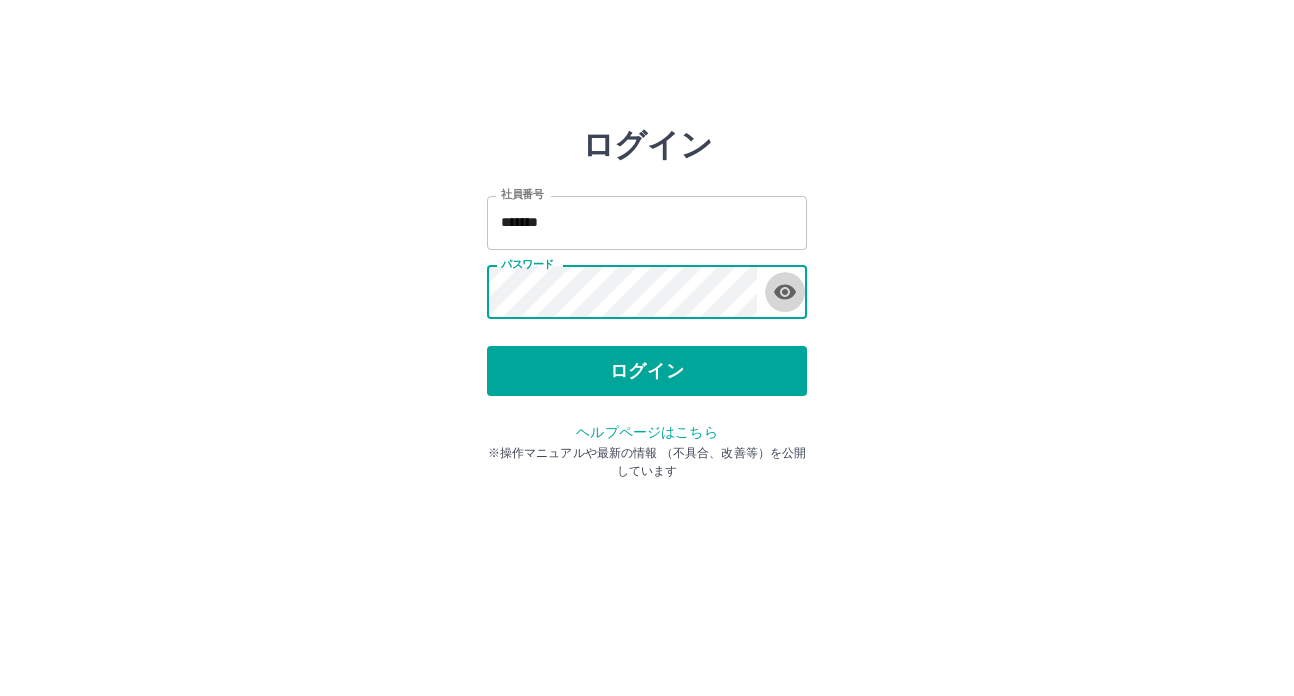 click 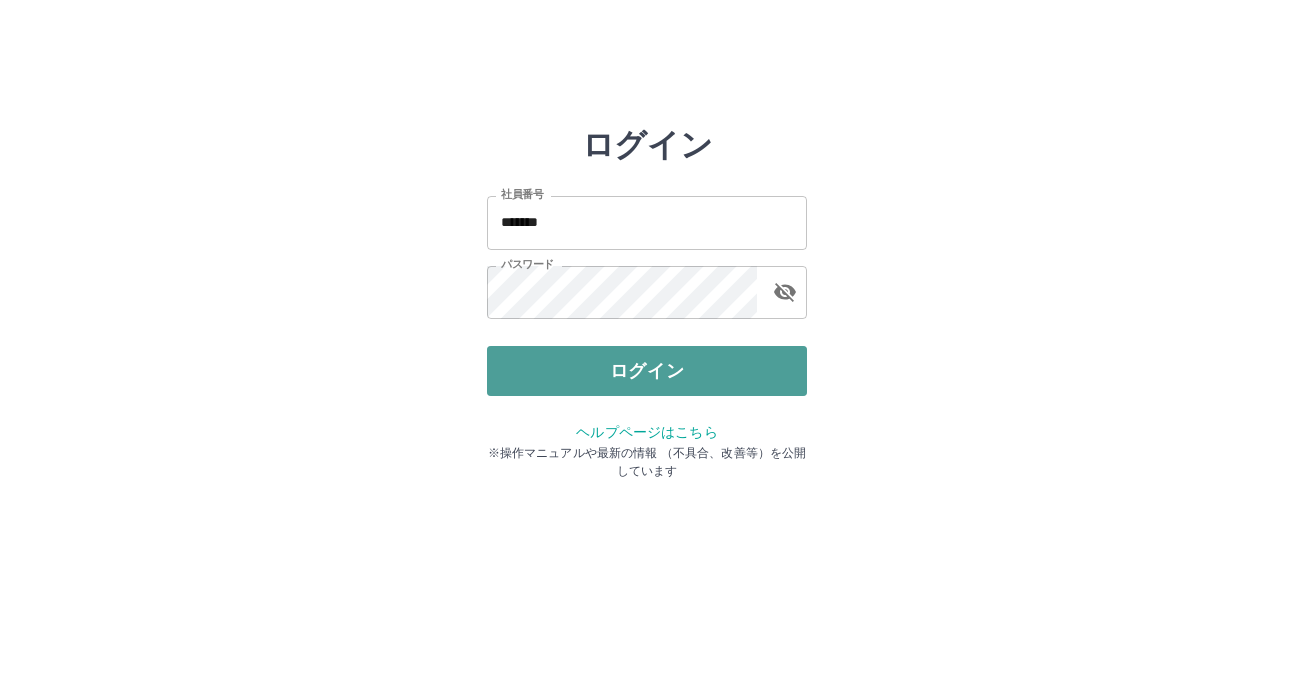 click on "ログイン" at bounding box center (647, 371) 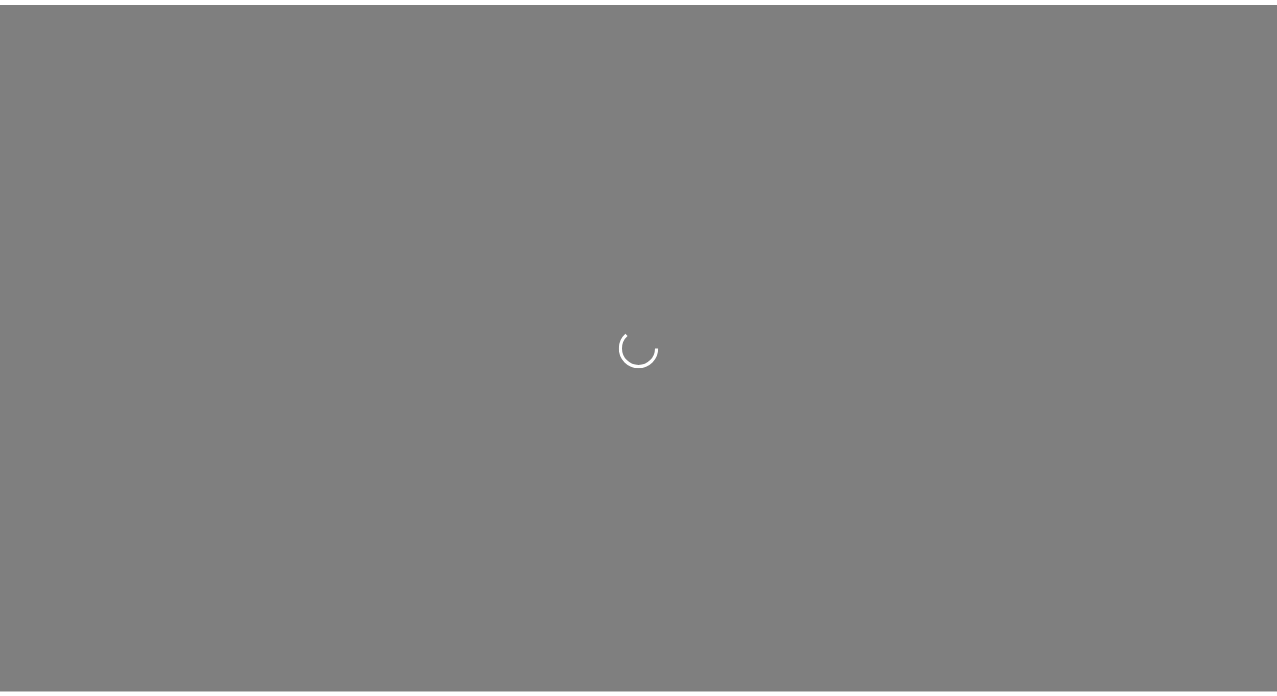 scroll, scrollTop: 0, scrollLeft: 0, axis: both 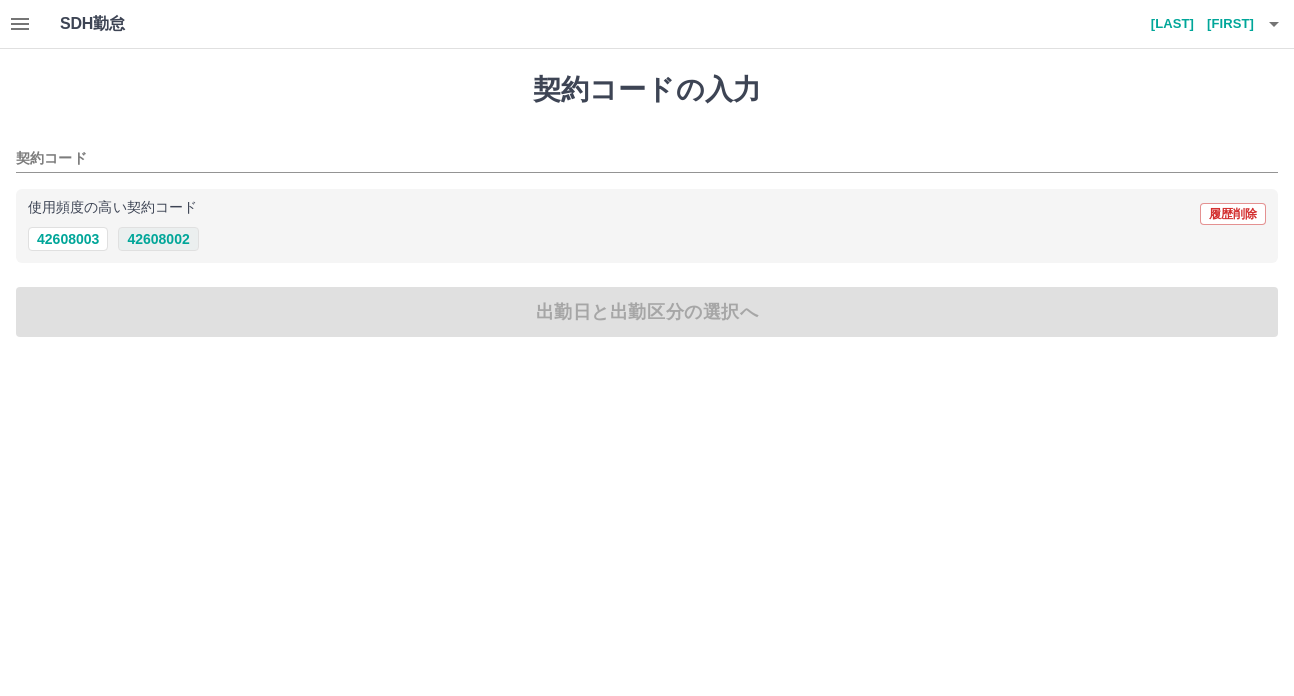 click on "42608002" at bounding box center (158, 239) 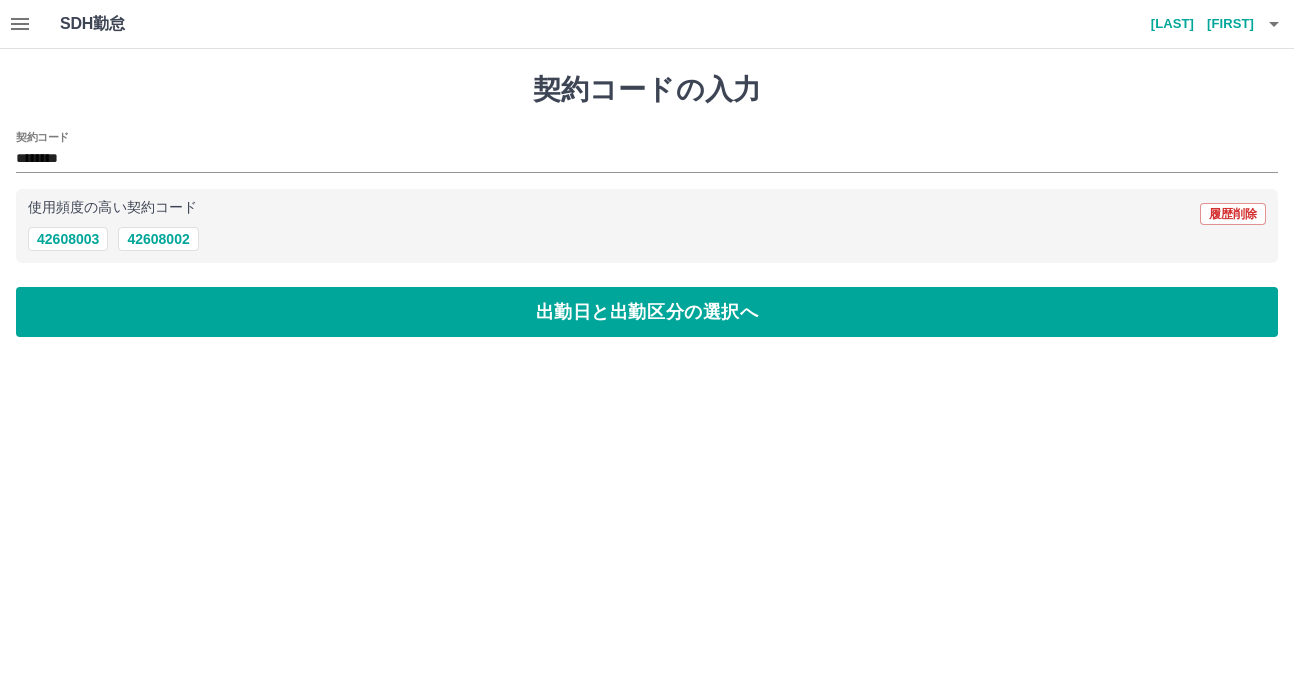 click 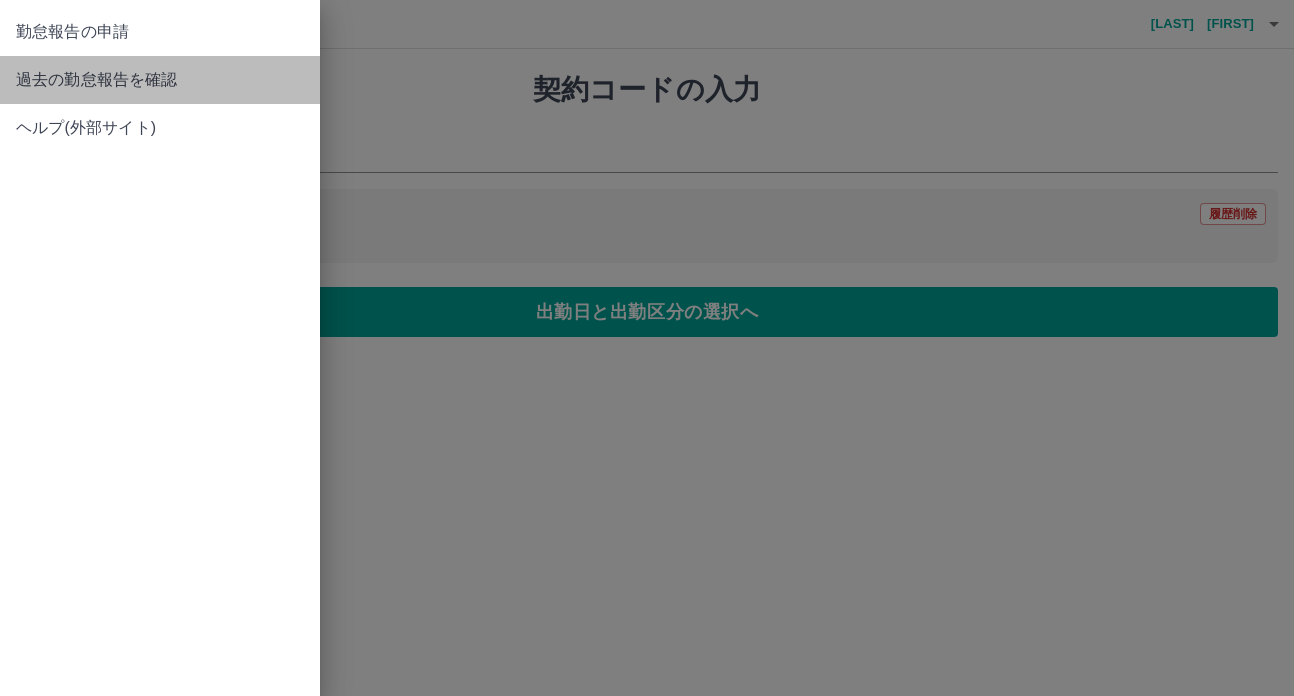 click on "過去の勤怠報告を確認" at bounding box center [160, 80] 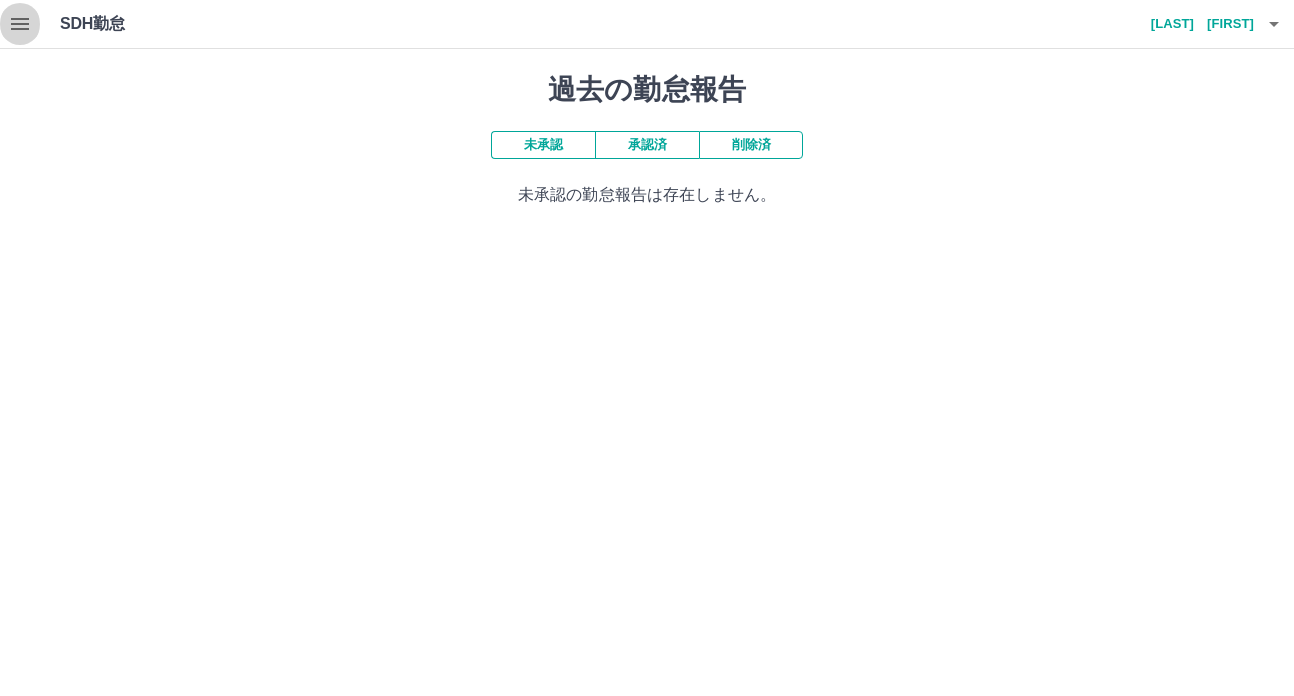 click 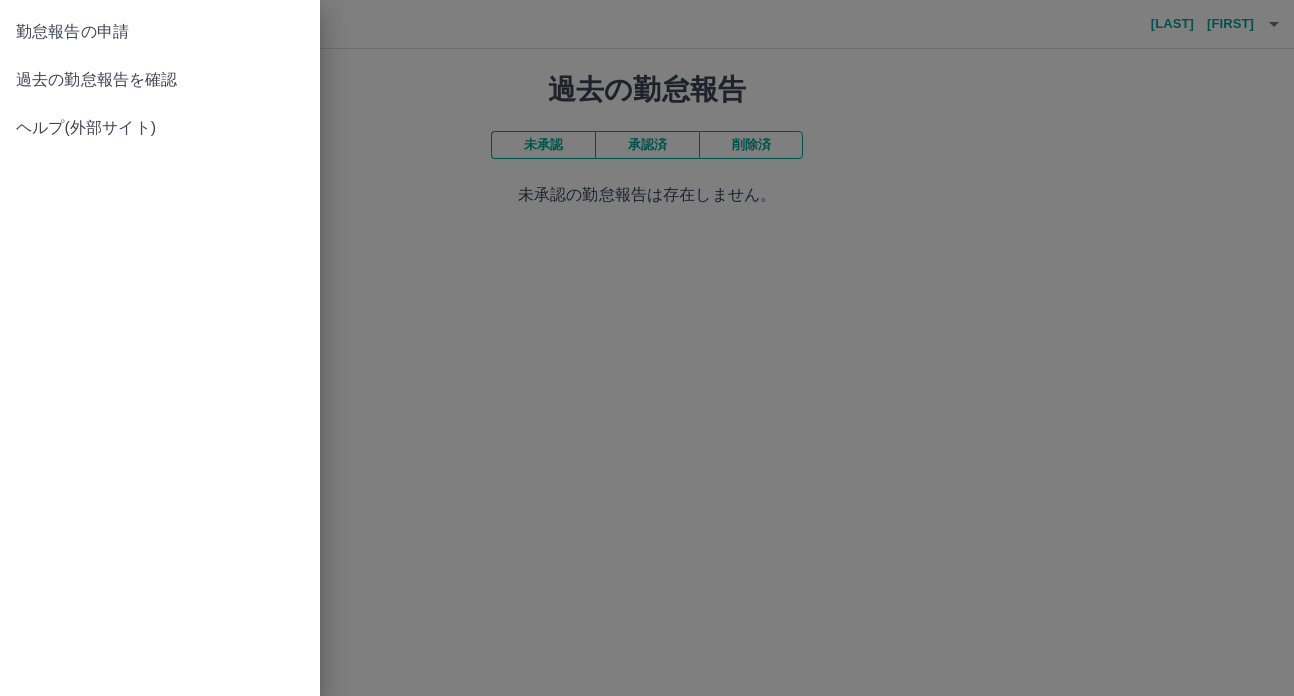 click on "過去の勤怠報告を確認" at bounding box center [160, 80] 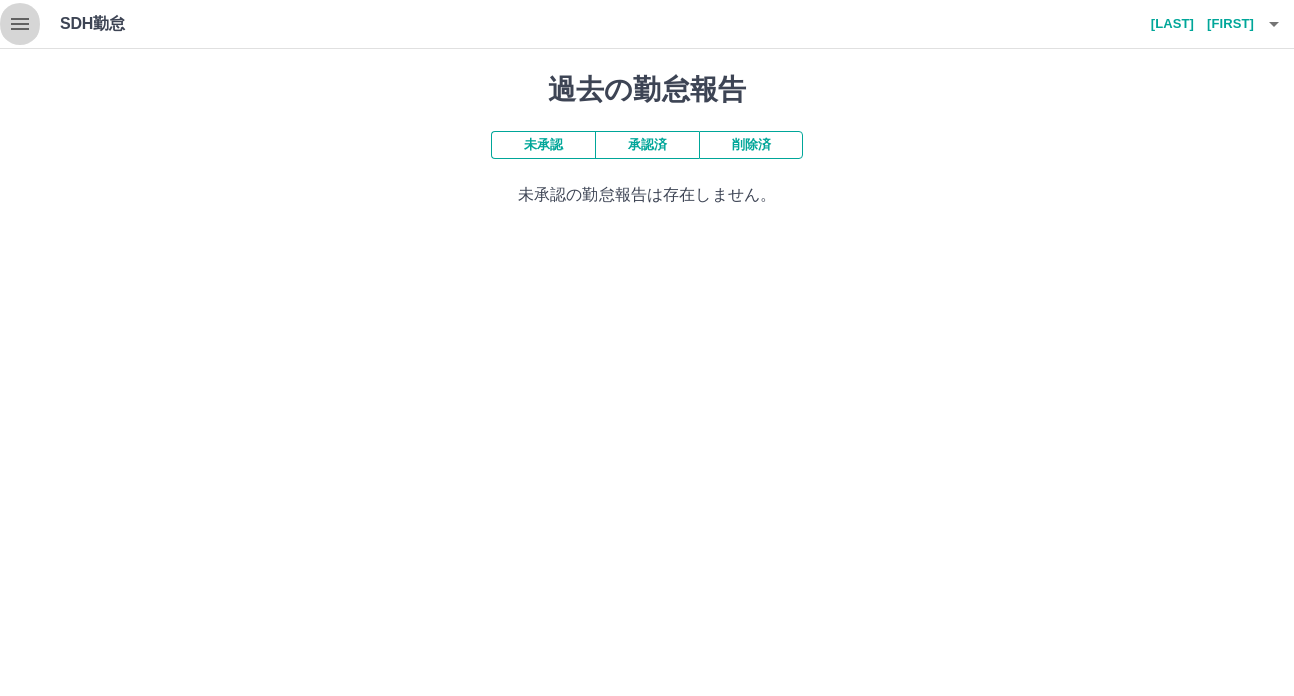 click 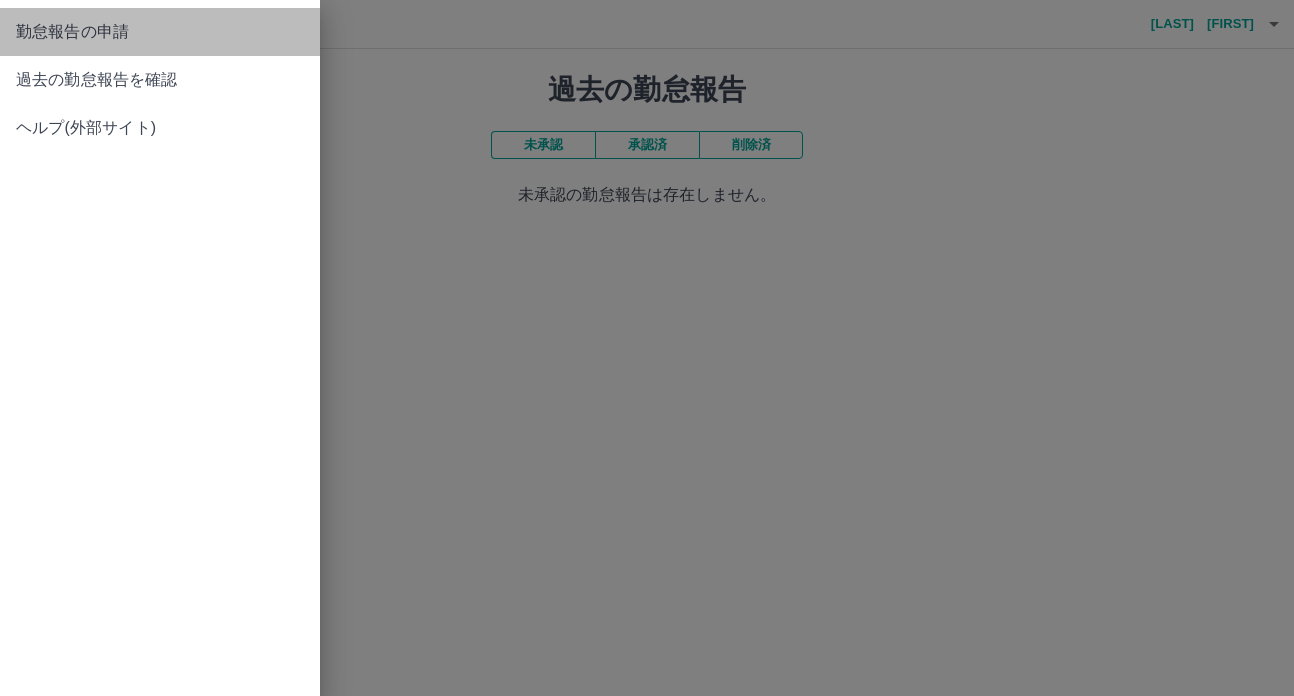 click on "勤怠報告の申請" at bounding box center (160, 32) 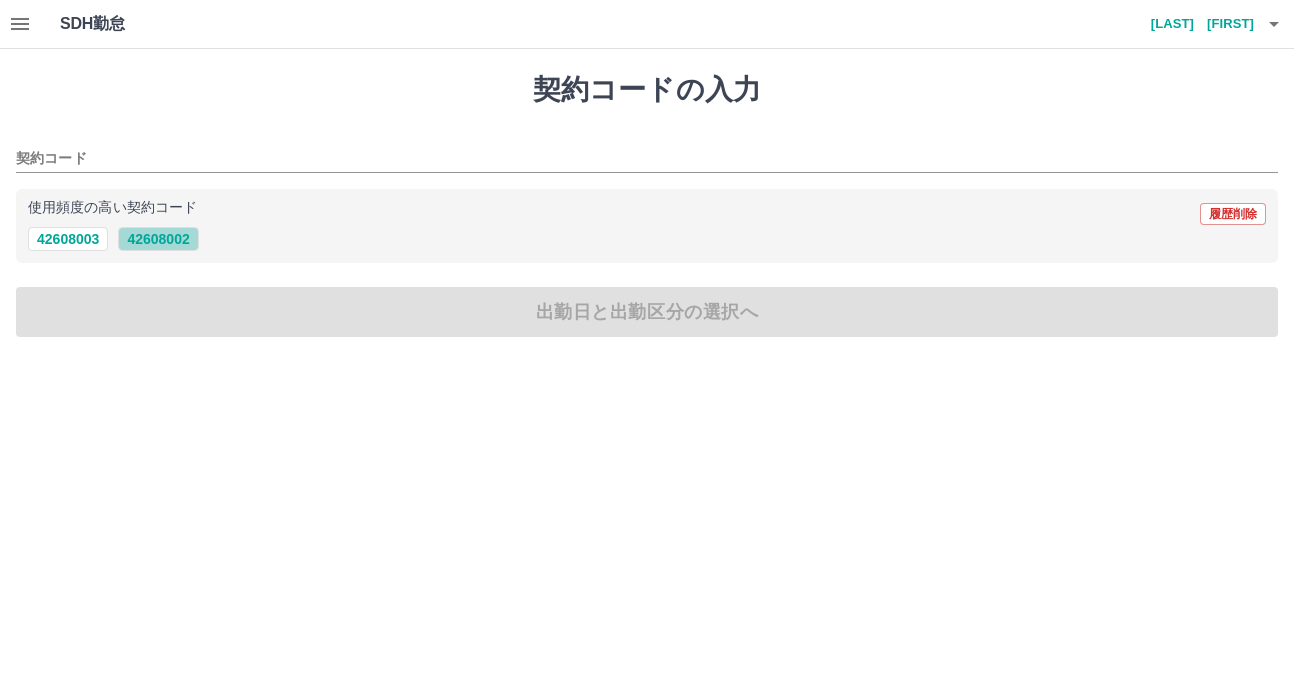 click on "42608002" at bounding box center (158, 239) 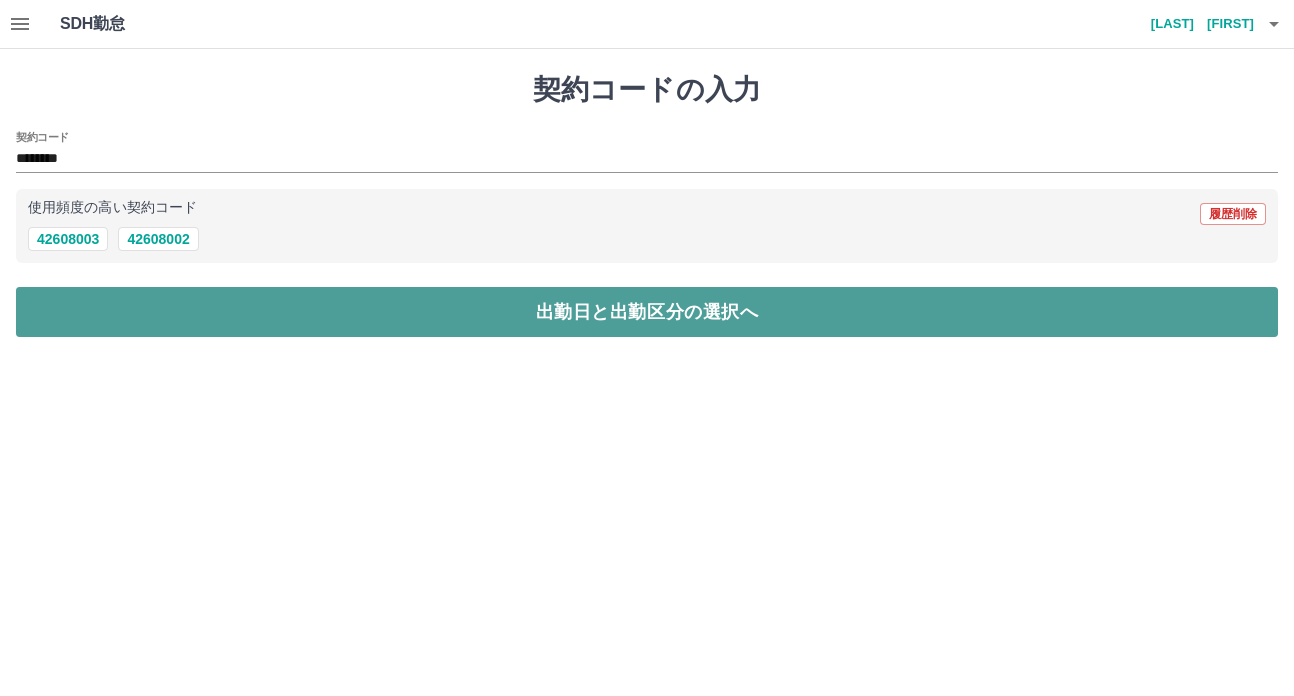 click on "出勤日と出勤区分の選択へ" at bounding box center (647, 312) 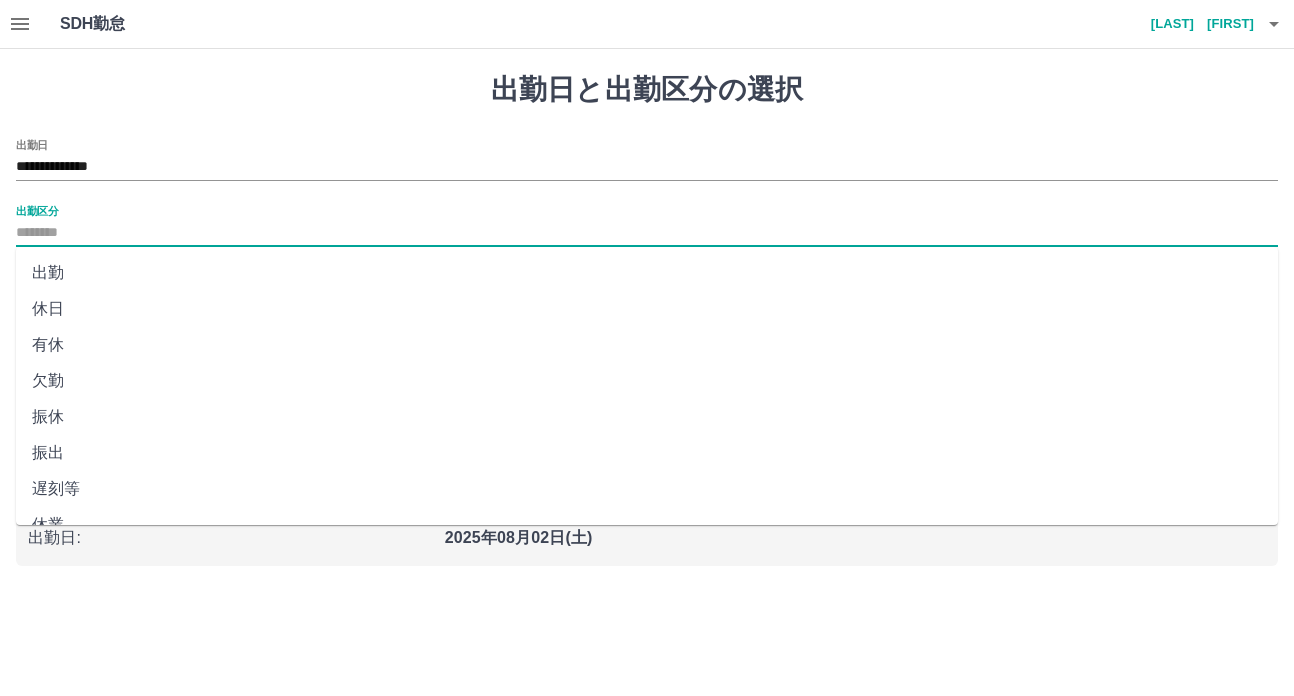 click on "出勤区分" at bounding box center [647, 233] 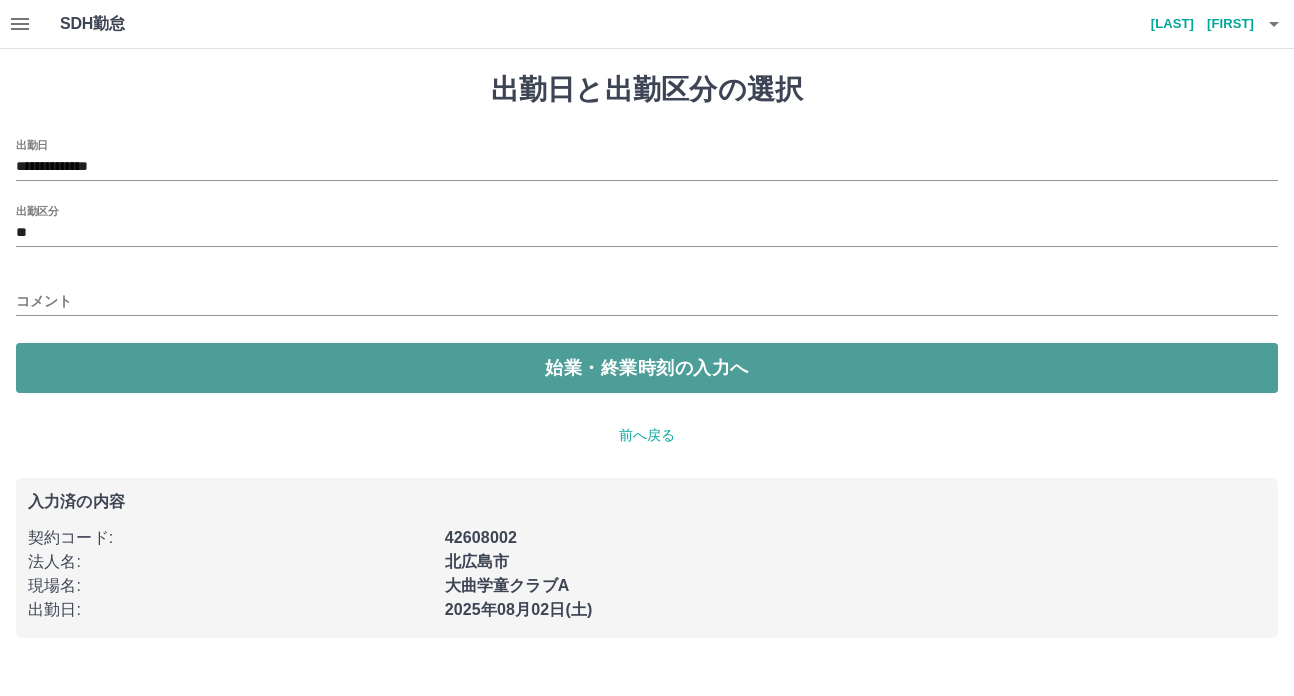 click on "始業・終業時刻の入力へ" at bounding box center [647, 368] 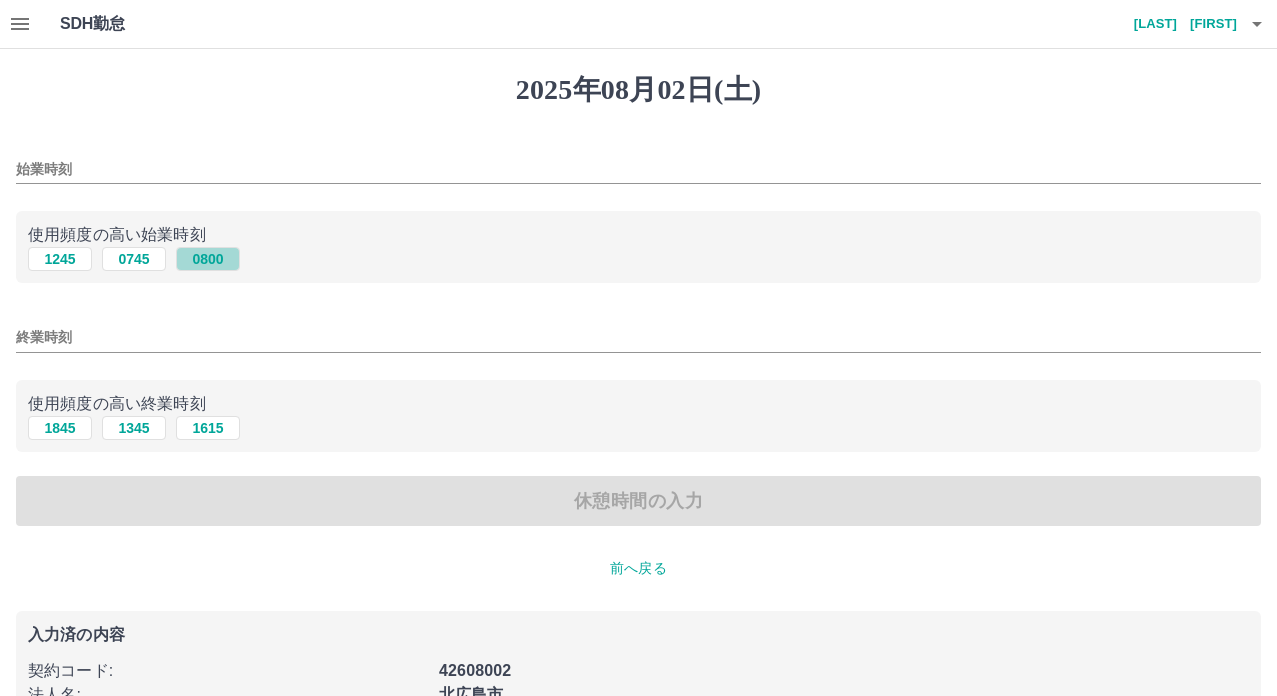 click on "0800" at bounding box center (208, 259) 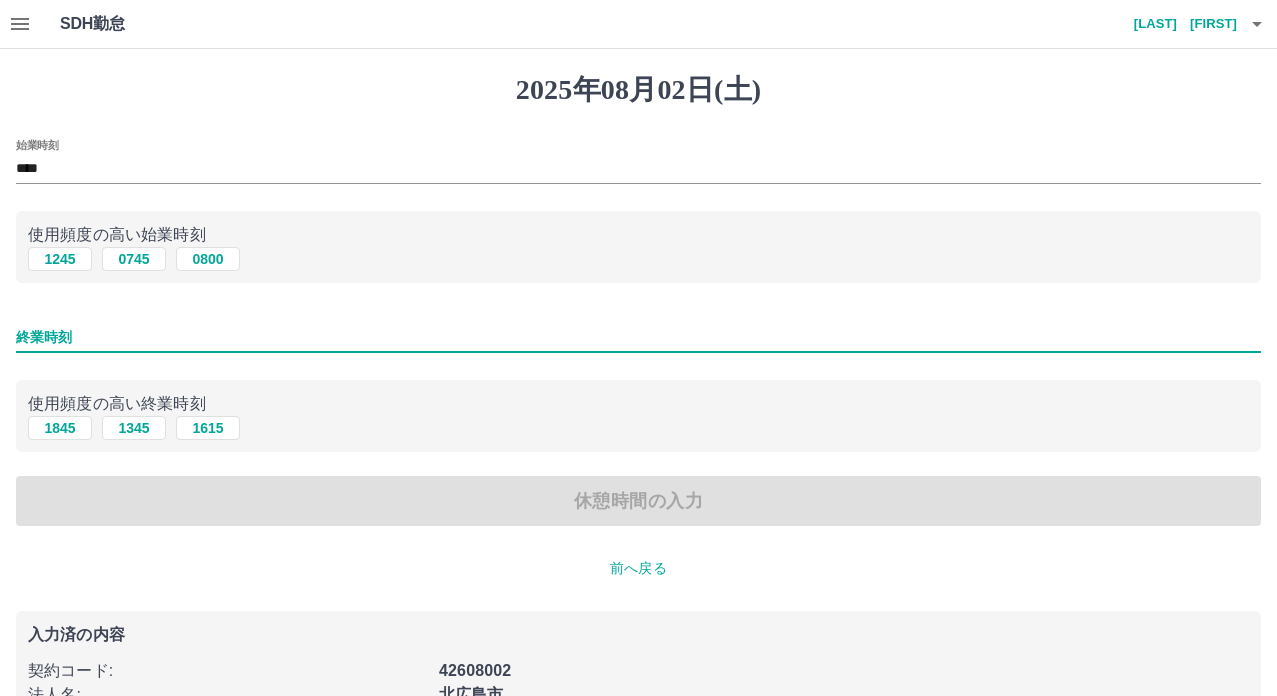 click on "終業時刻" at bounding box center [638, 337] 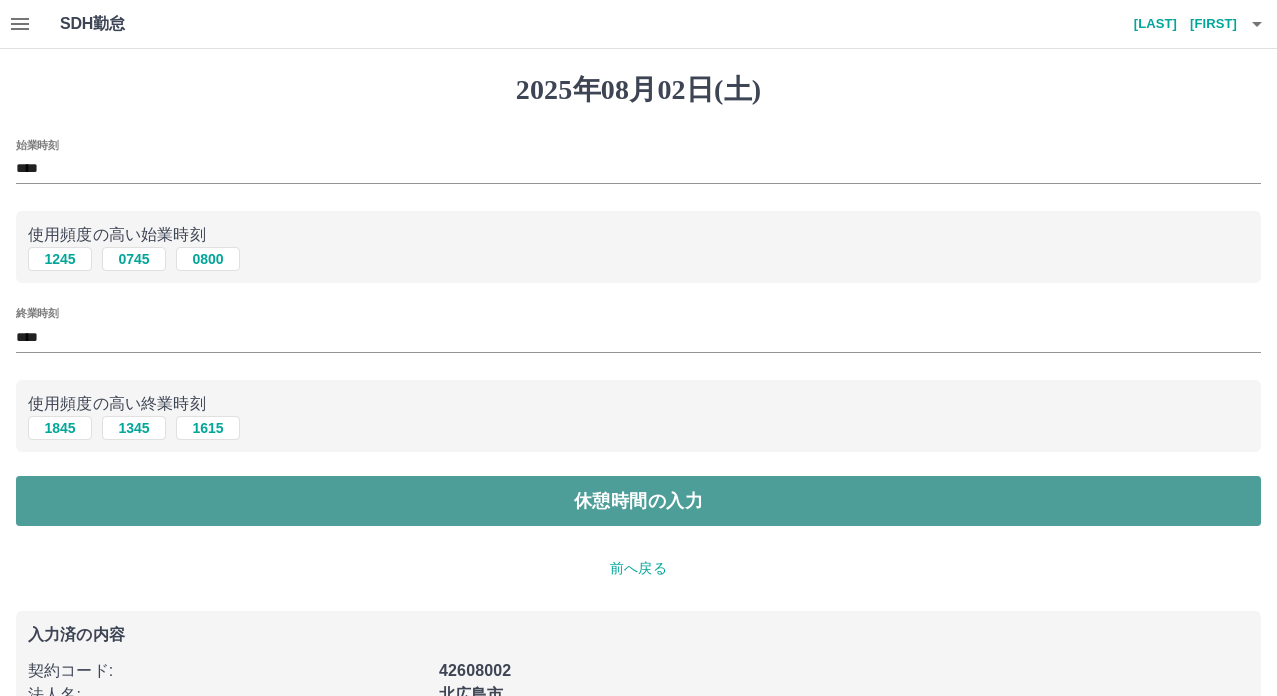 click on "休憩時間の入力" at bounding box center [638, 501] 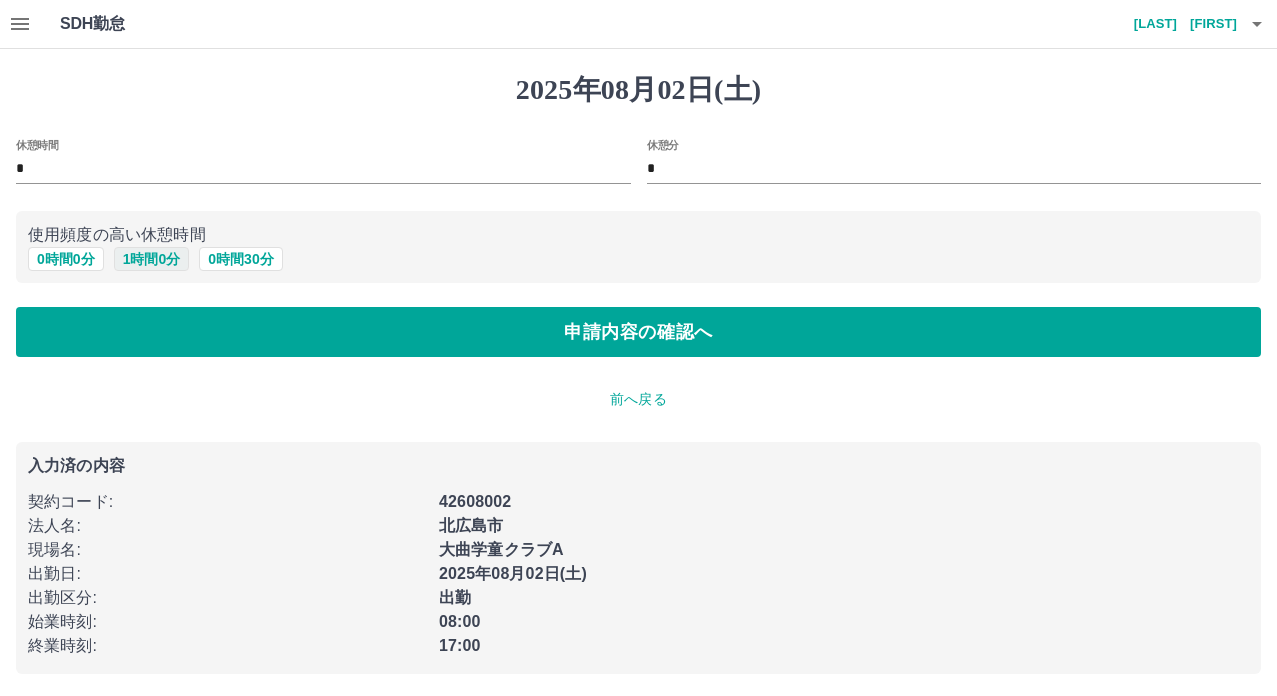 click on "1 時間 0 分" at bounding box center (152, 259) 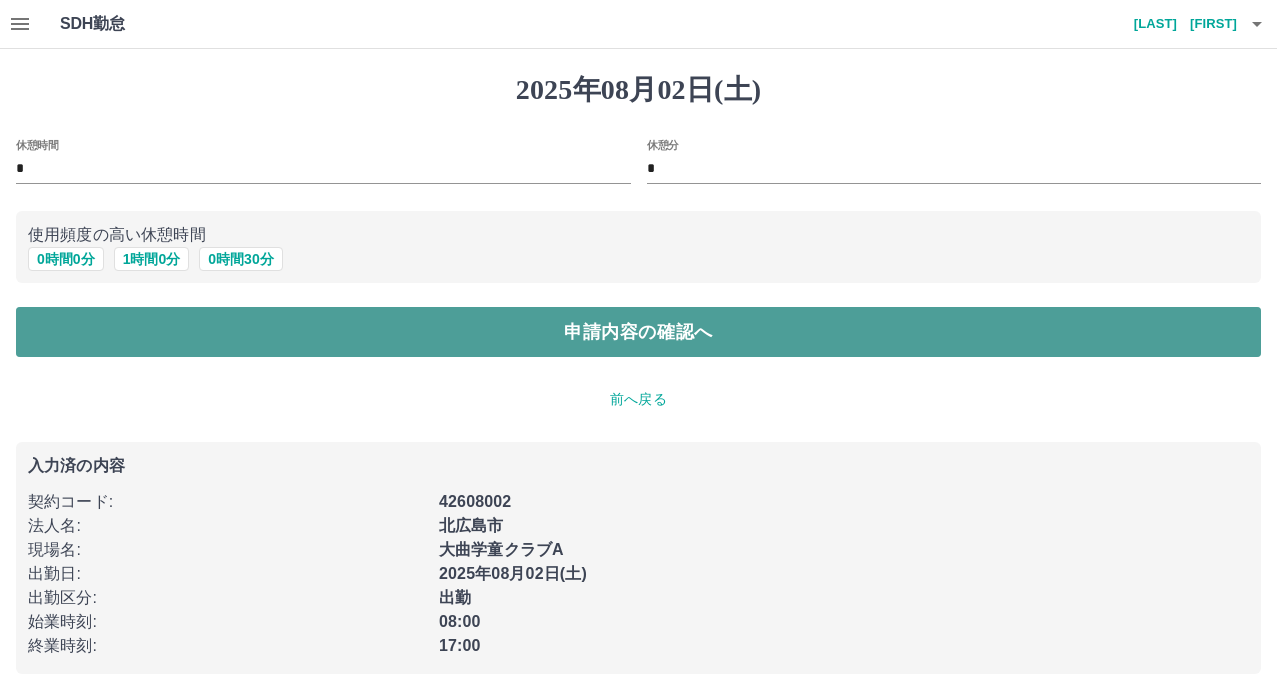 click on "申請内容の確認へ" at bounding box center [638, 332] 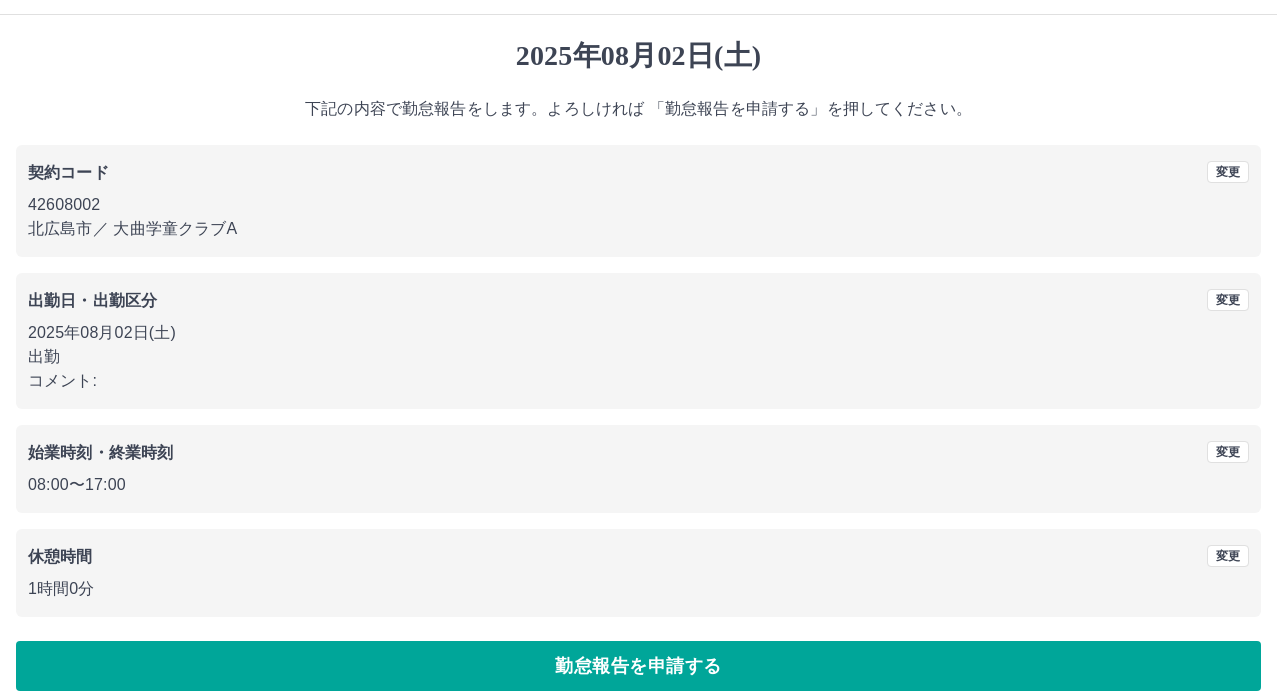 scroll, scrollTop: 53, scrollLeft: 0, axis: vertical 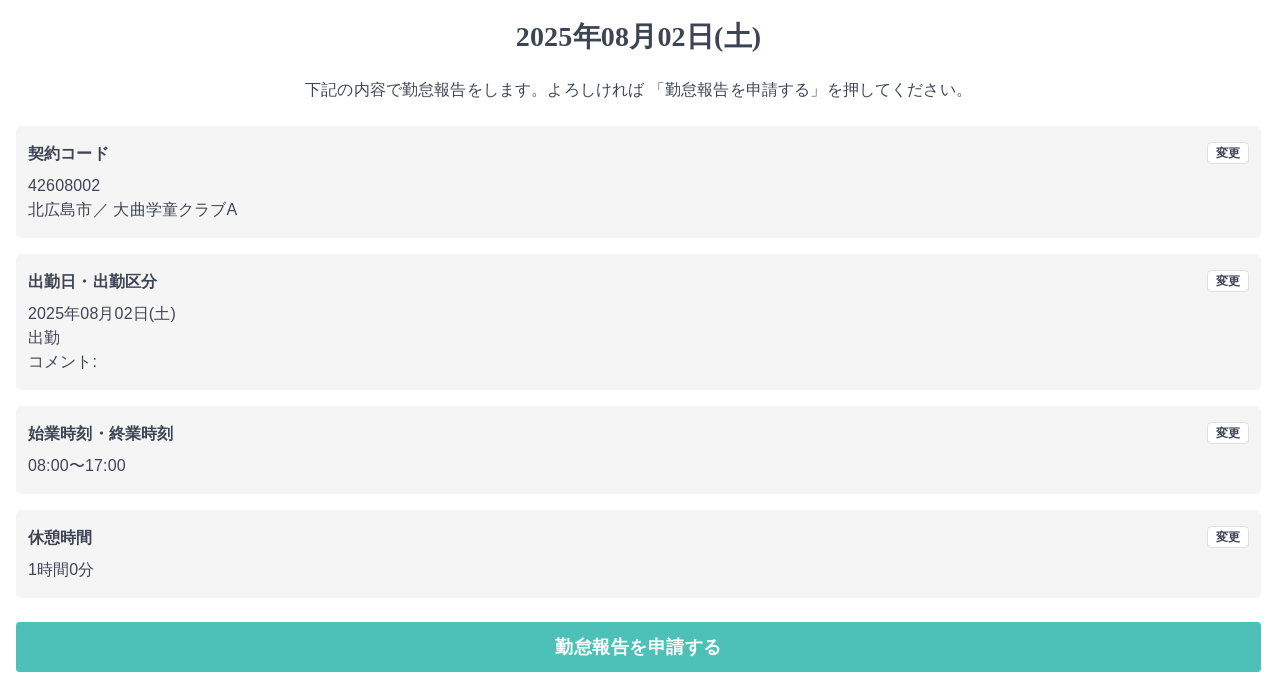 click on "勤怠報告を申請する" at bounding box center [638, 647] 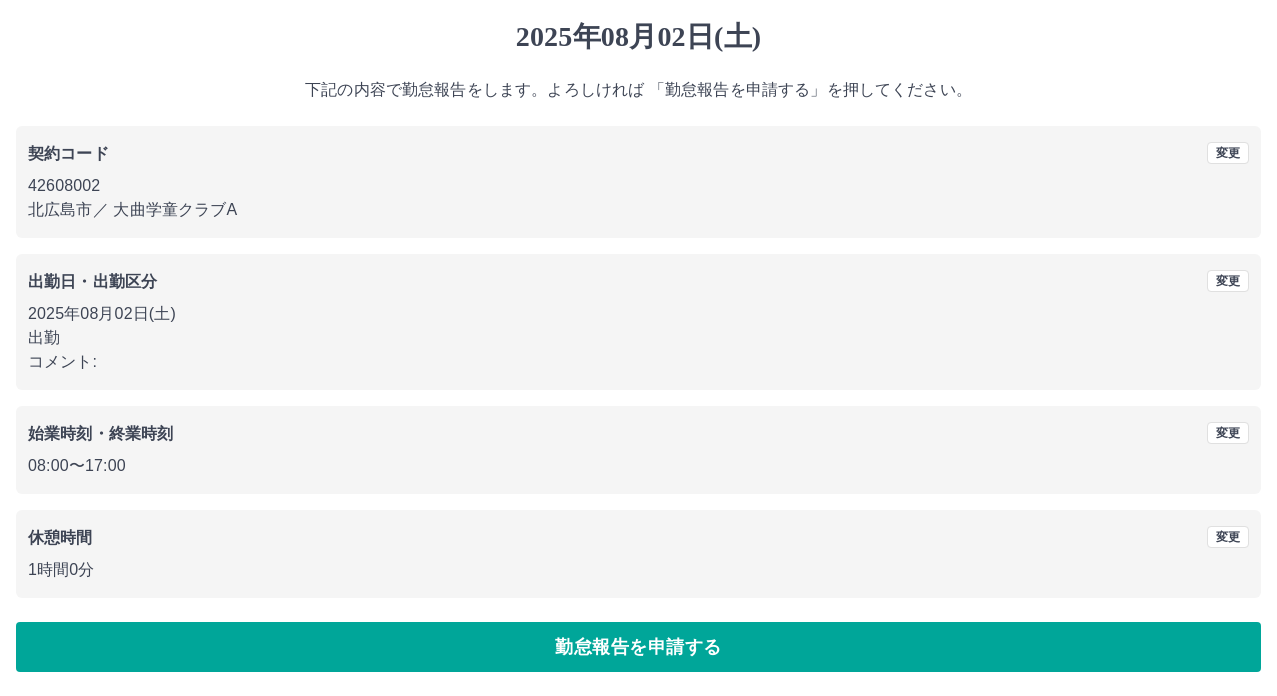 scroll, scrollTop: 0, scrollLeft: 0, axis: both 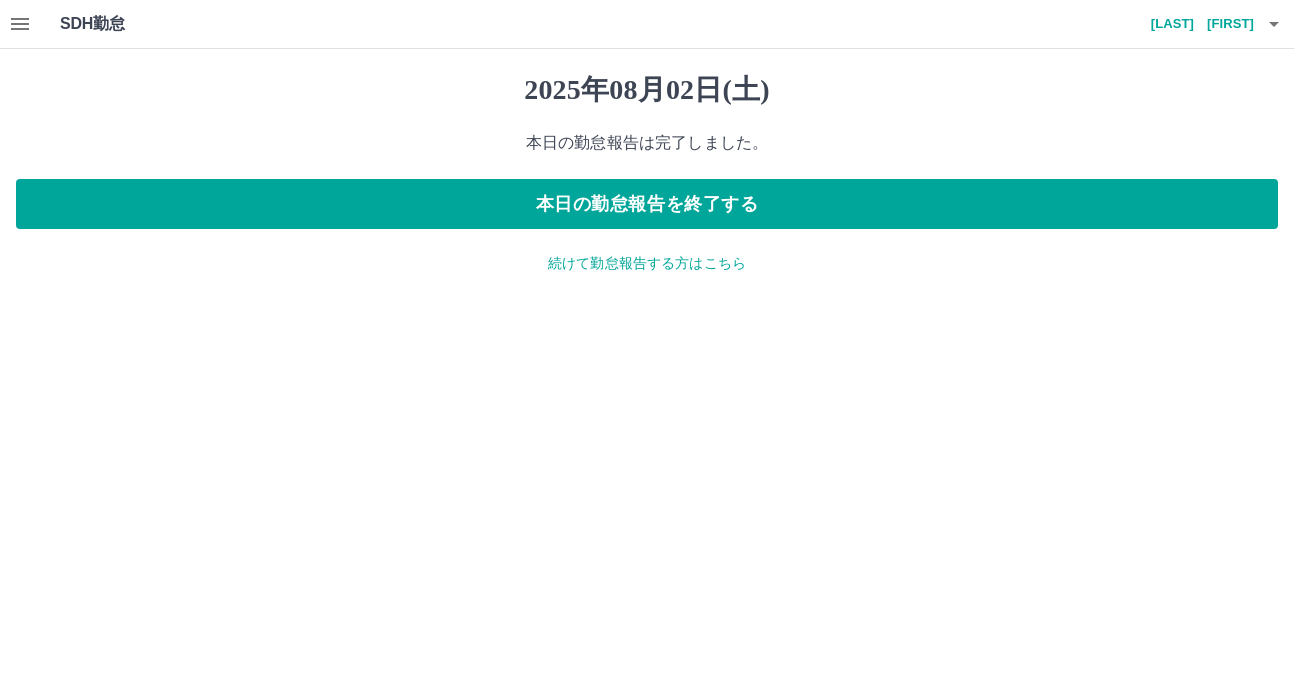 click on "続けて勤怠報告する方はこちら" at bounding box center (647, 263) 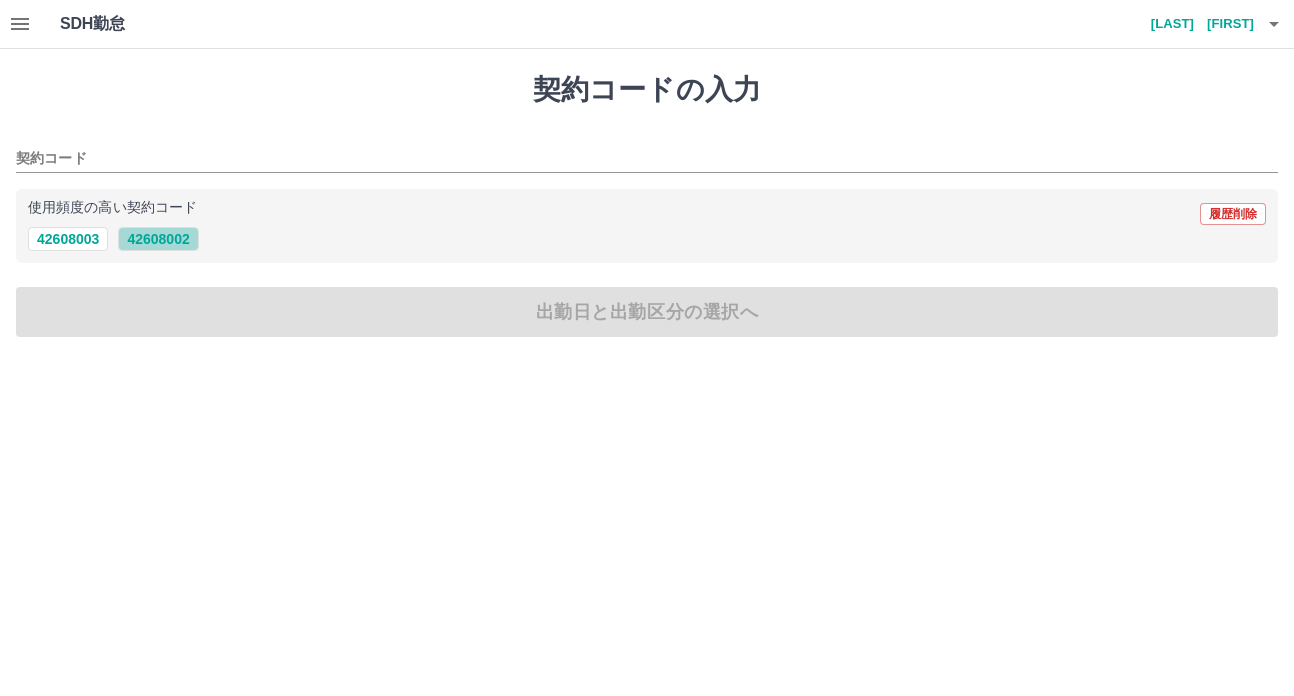 click on "42608002" at bounding box center [158, 239] 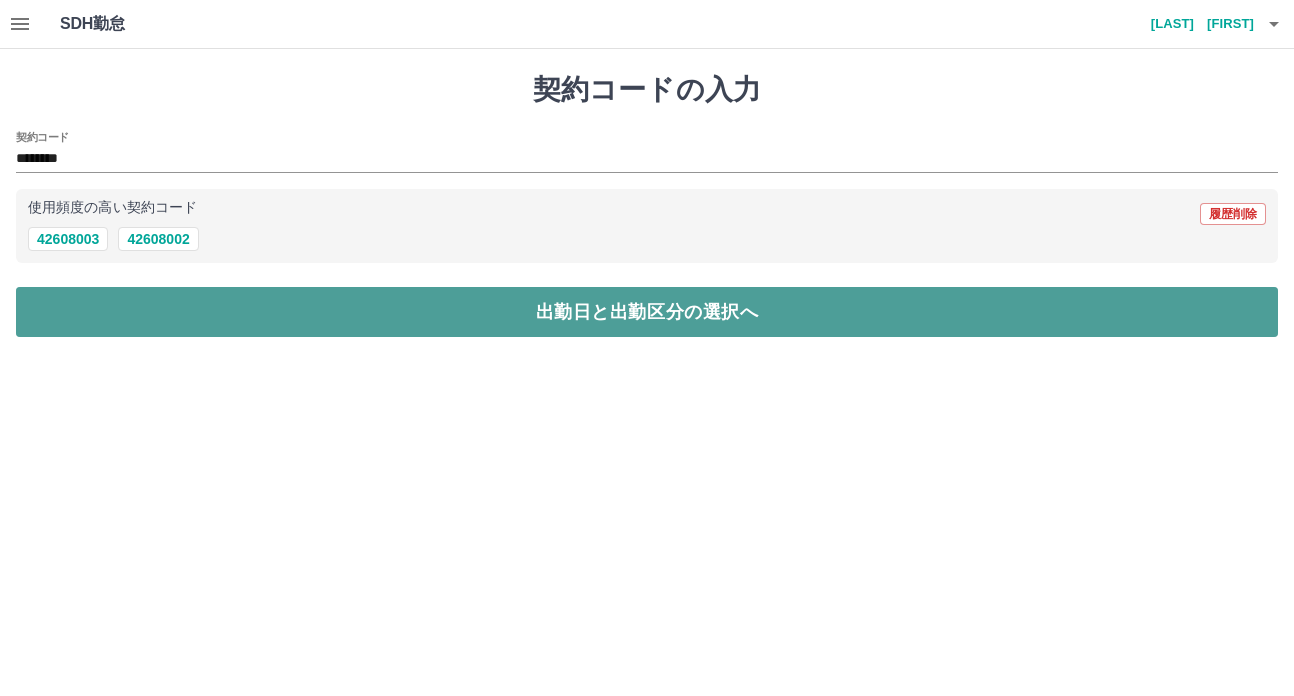 click on "出勤日と出勤区分の選択へ" at bounding box center [647, 312] 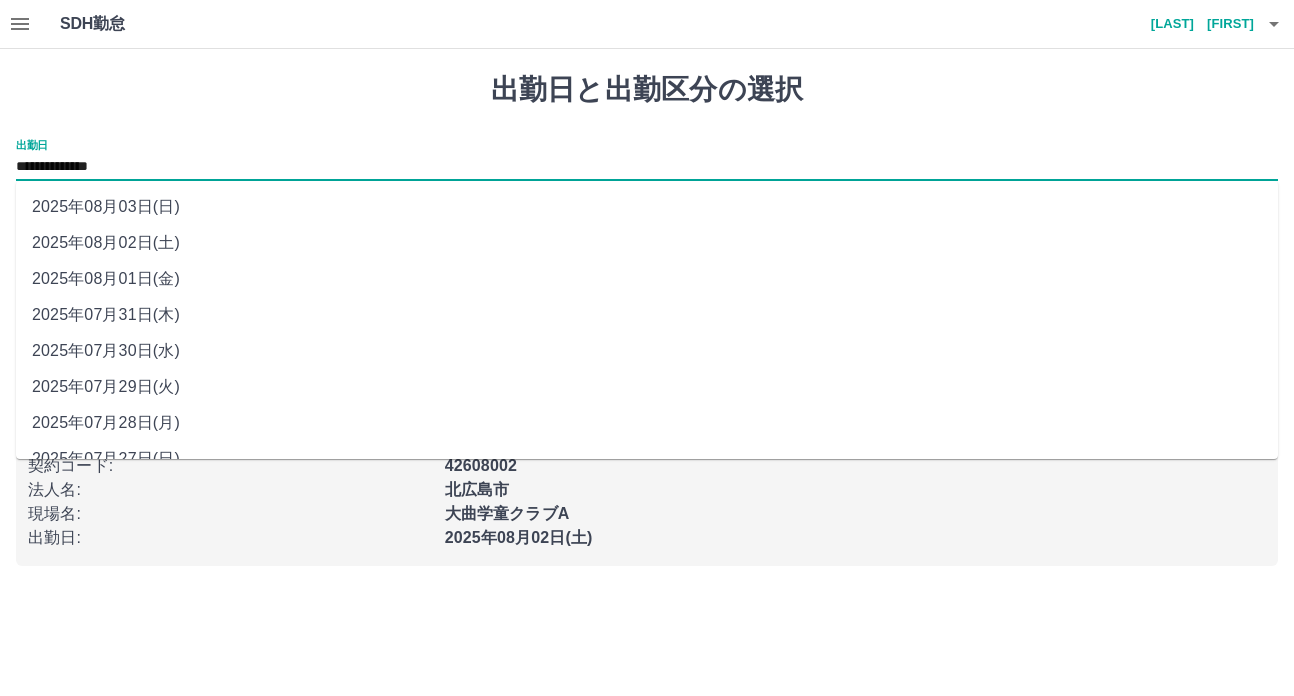 click on "**********" at bounding box center [647, 167] 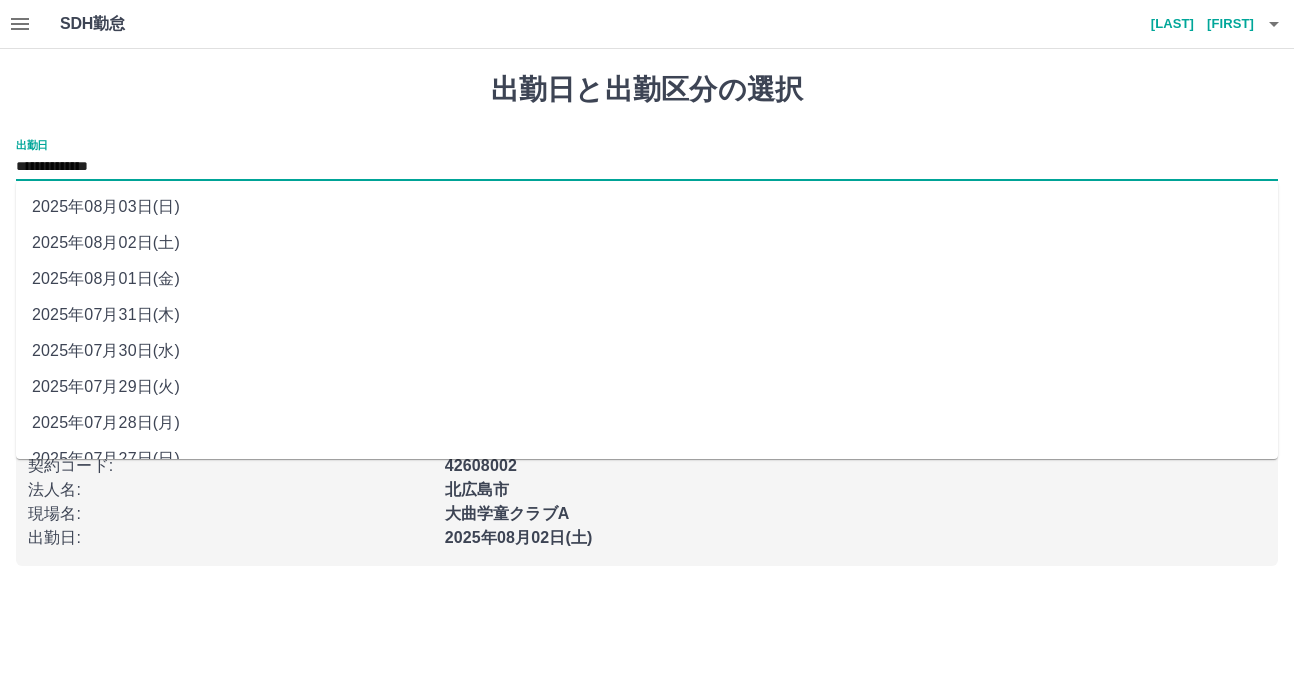 click on "2025年08月01日(金)" at bounding box center [647, 279] 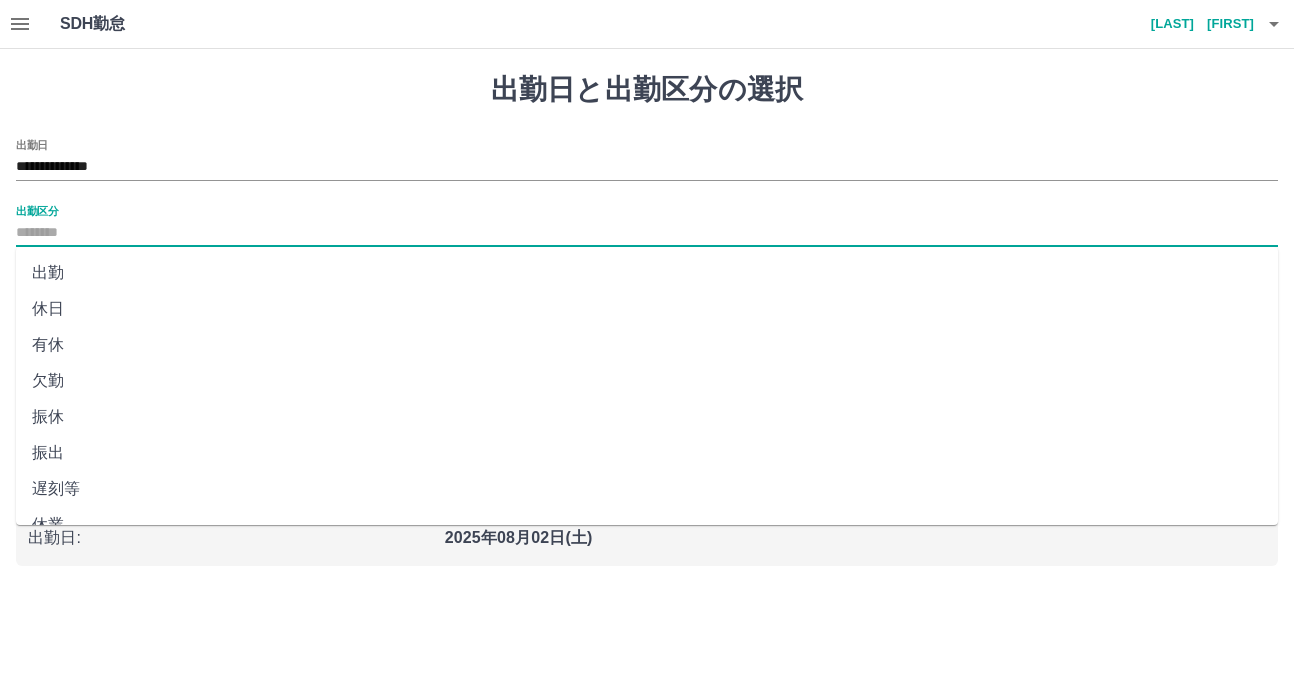 click on "出勤区分" at bounding box center (647, 233) 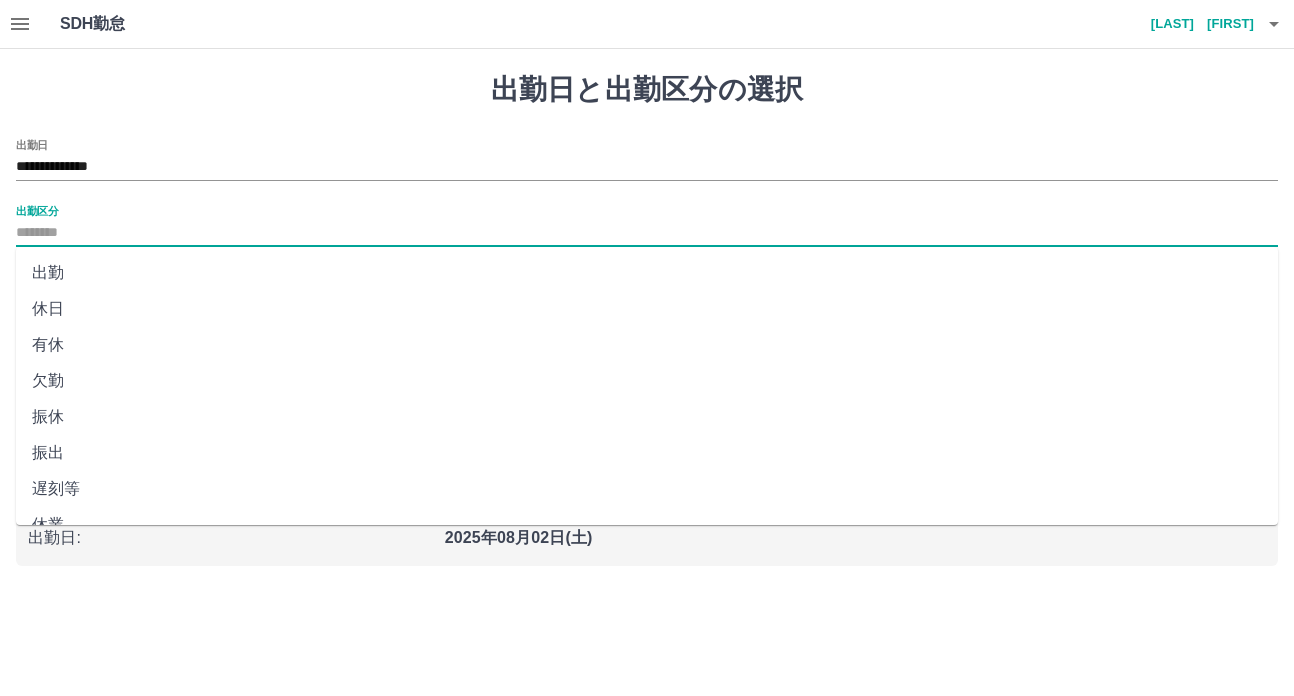click on "出勤" at bounding box center (647, 273) 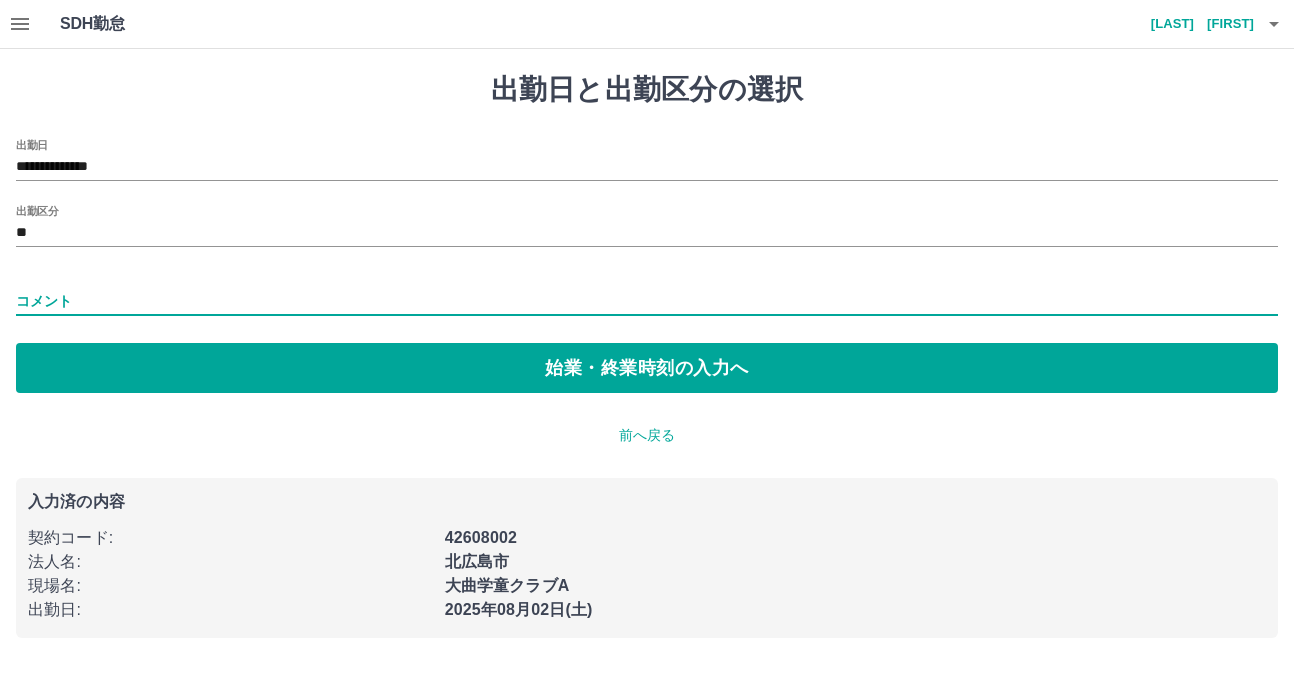 click on "コメント" at bounding box center (647, 301) 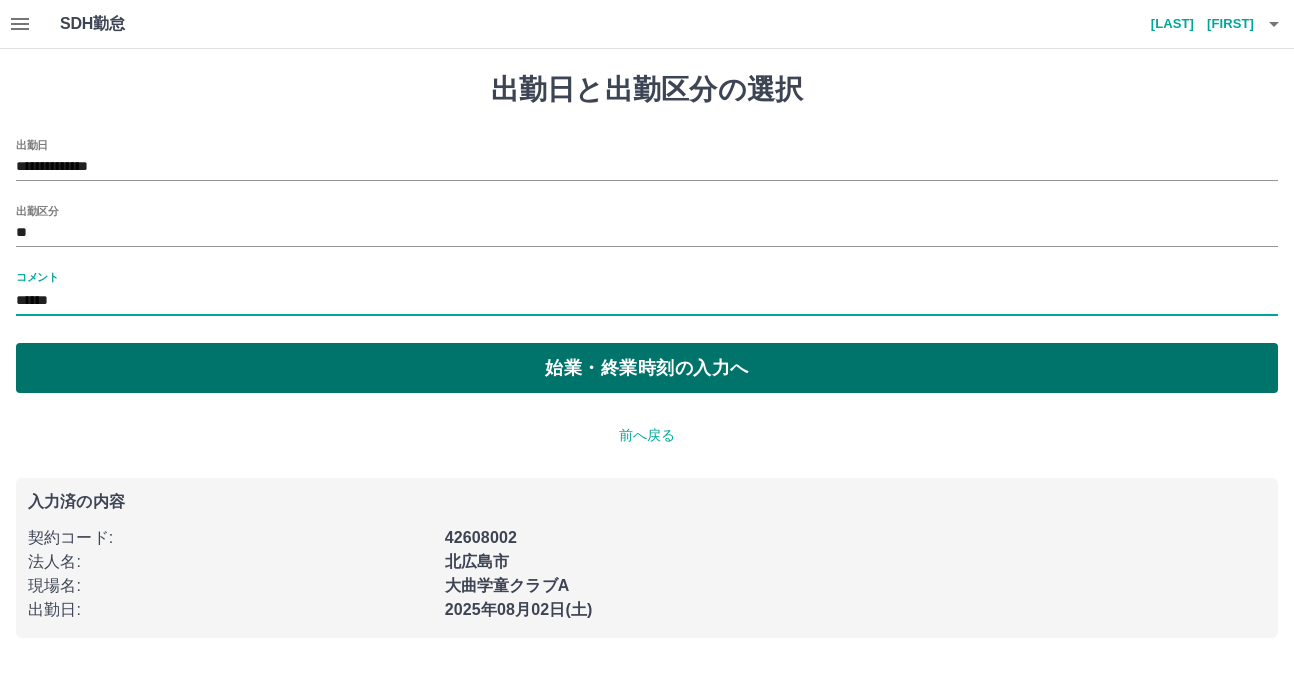 type on "******" 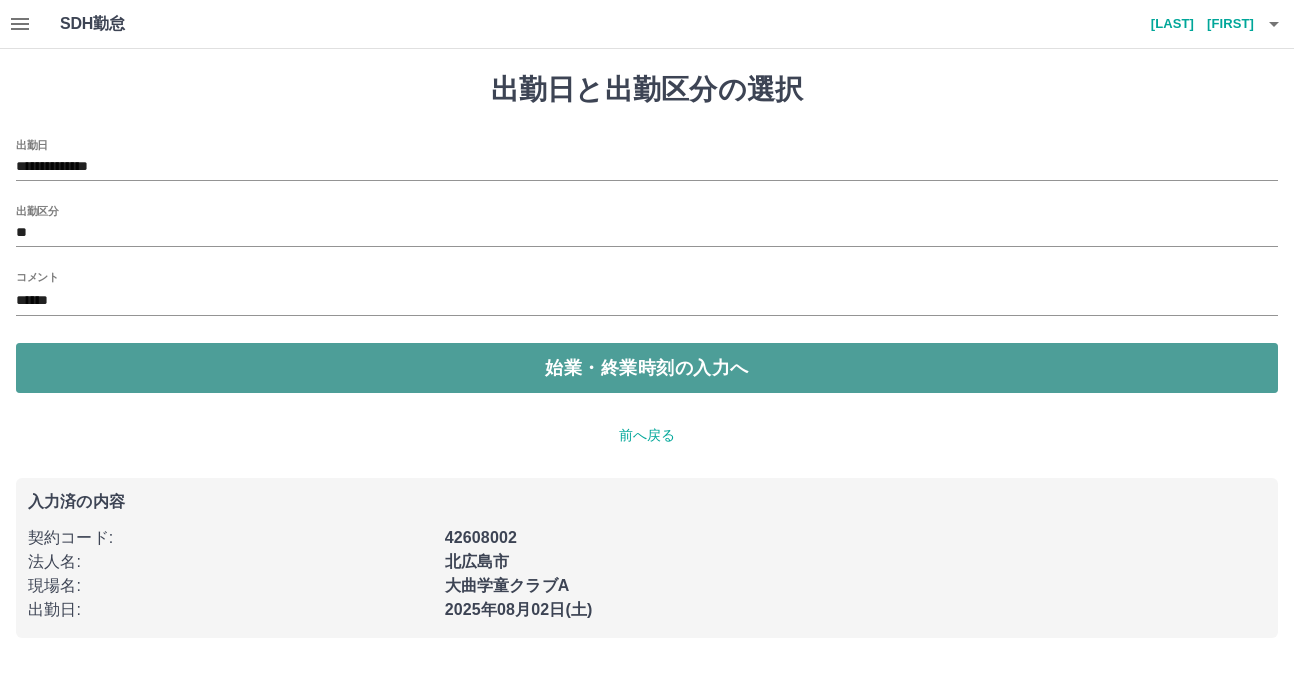 click on "始業・終業時刻の入力へ" at bounding box center [647, 368] 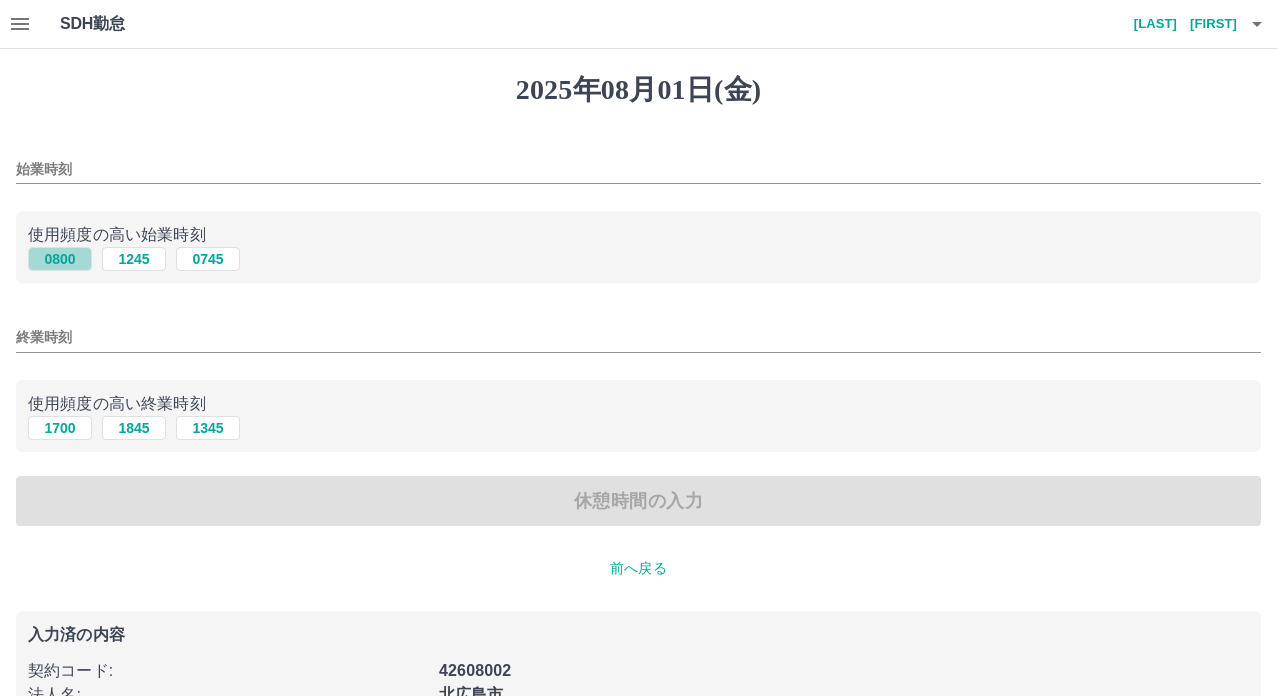 click on "0800" at bounding box center (60, 259) 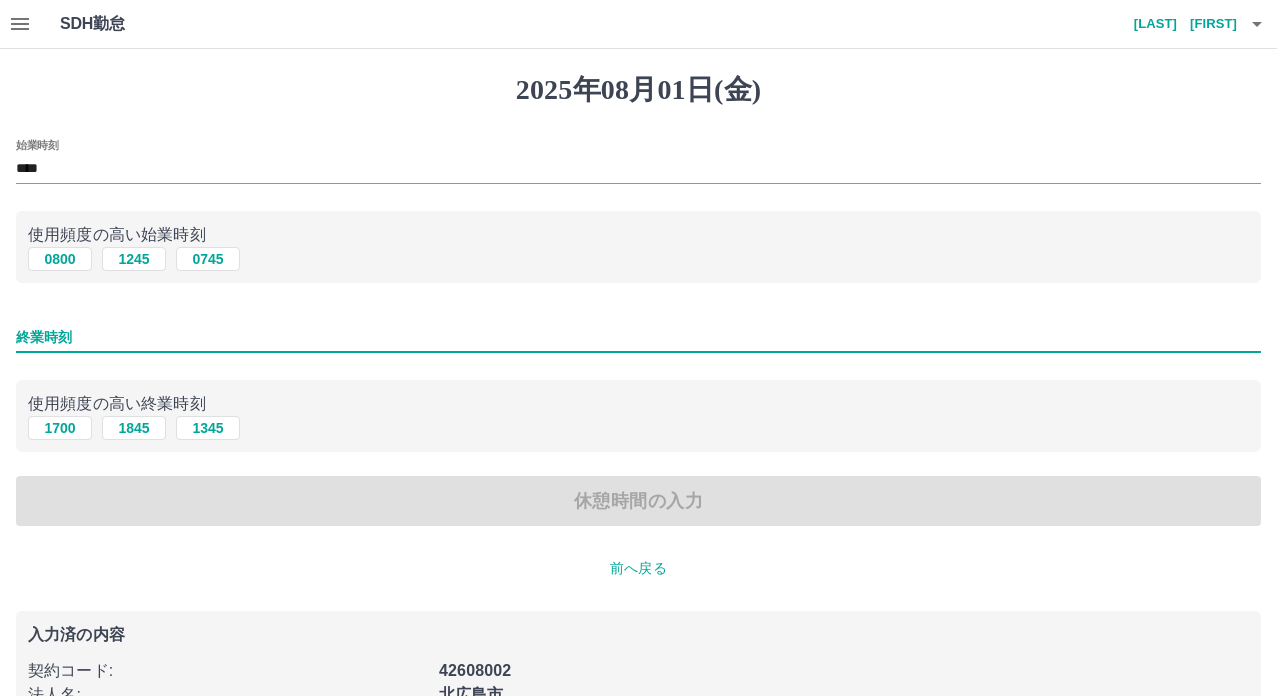 click on "終業時刻" at bounding box center [638, 337] 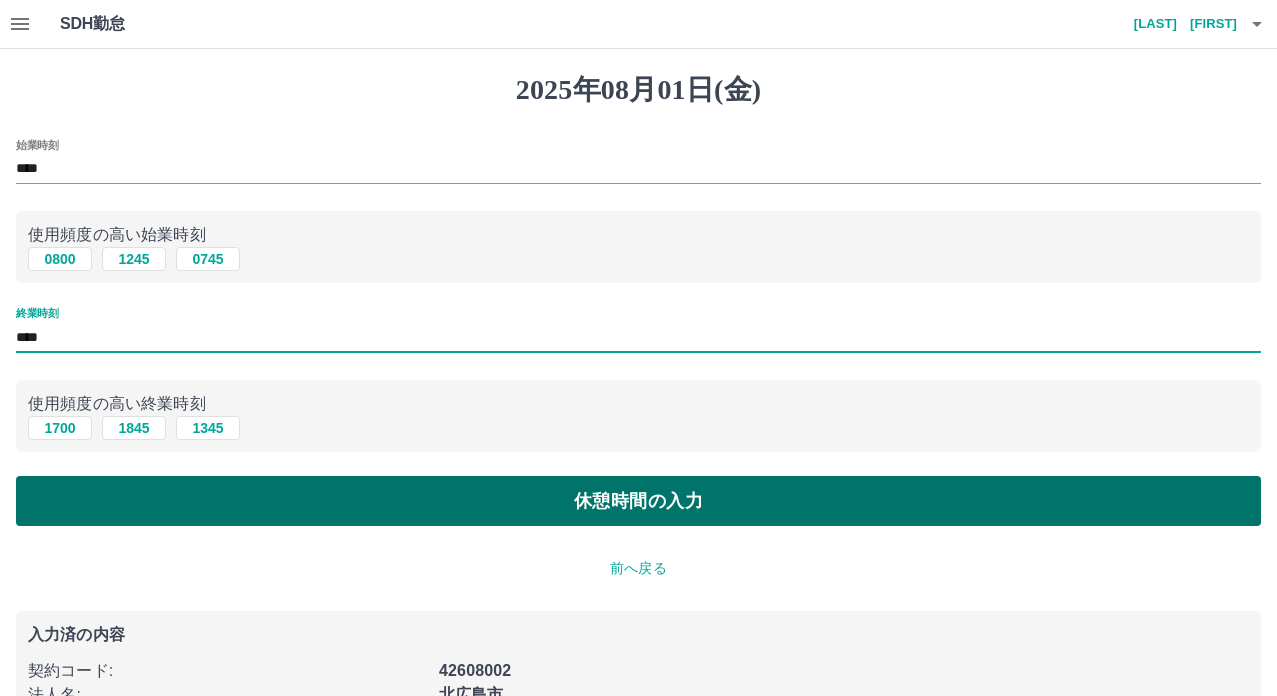 type on "****" 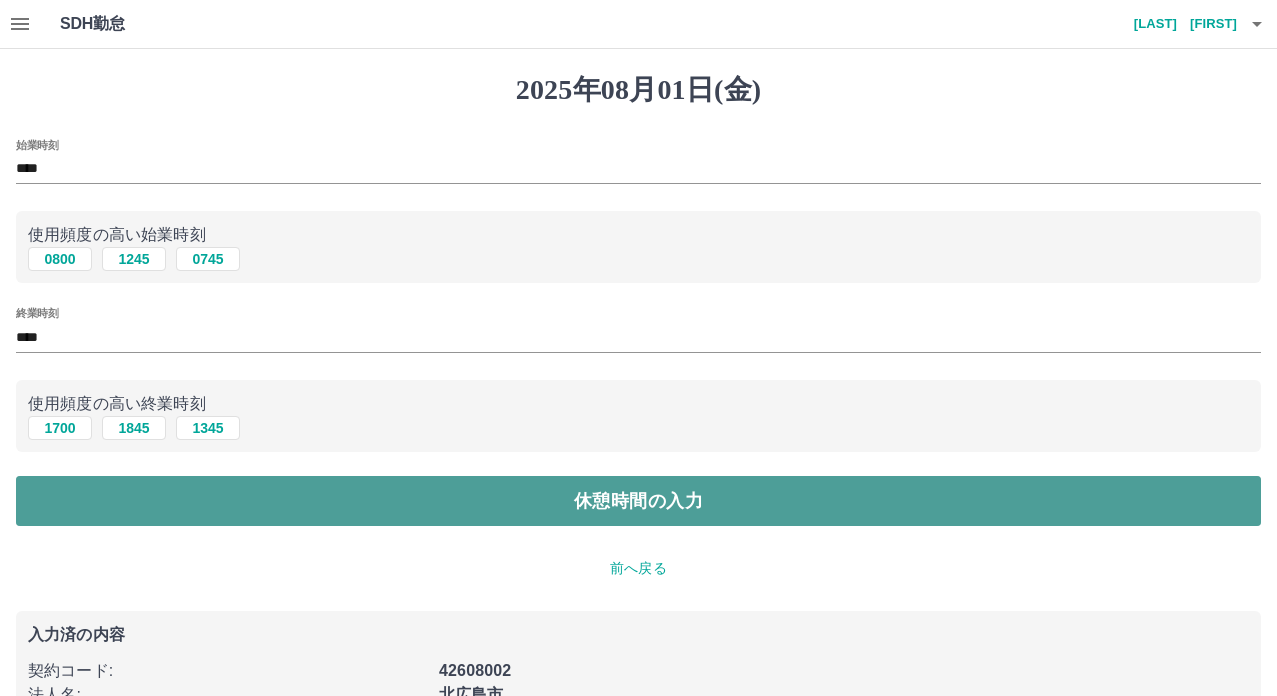 click on "休憩時間の入力" at bounding box center [638, 501] 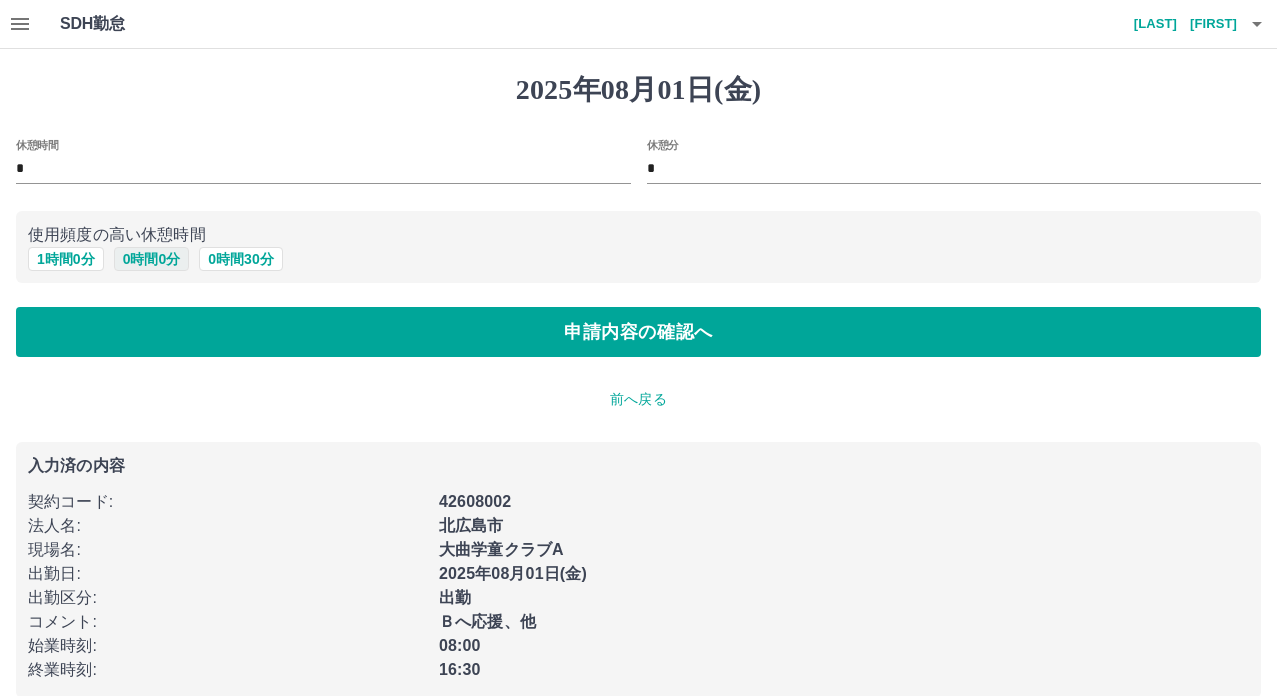 click on "0 時間 0 分" at bounding box center [152, 259] 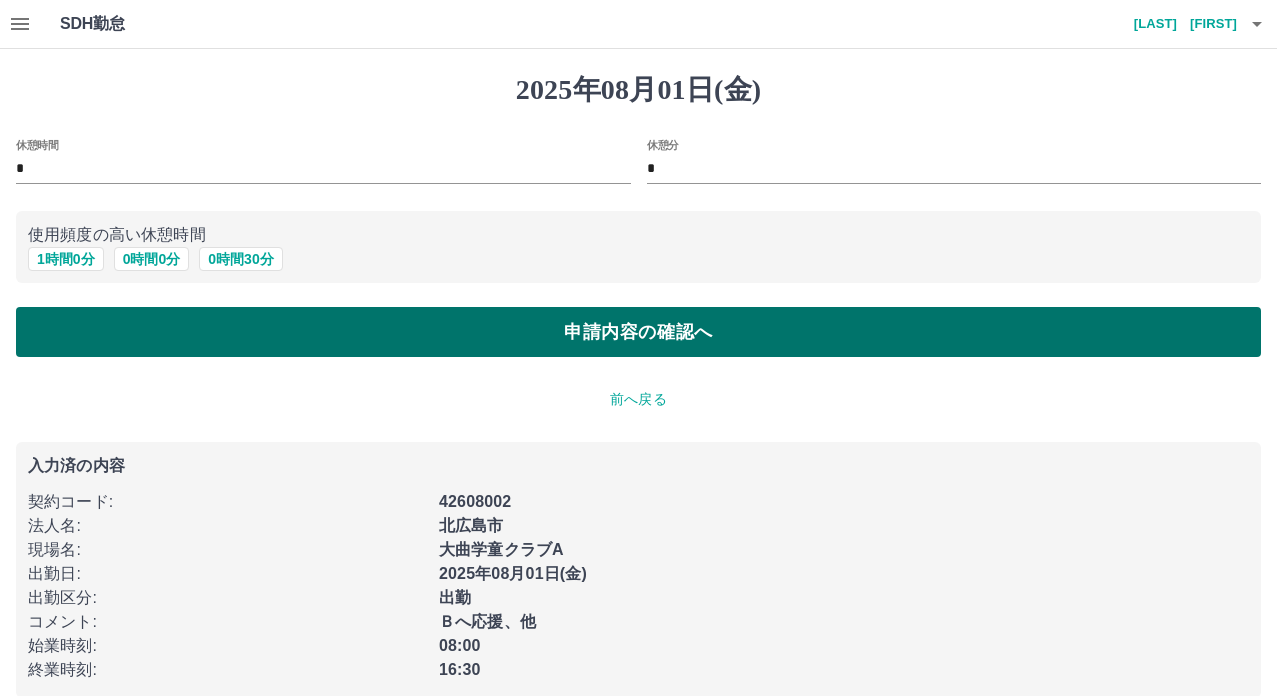 click on "申請内容の確認へ" at bounding box center (638, 332) 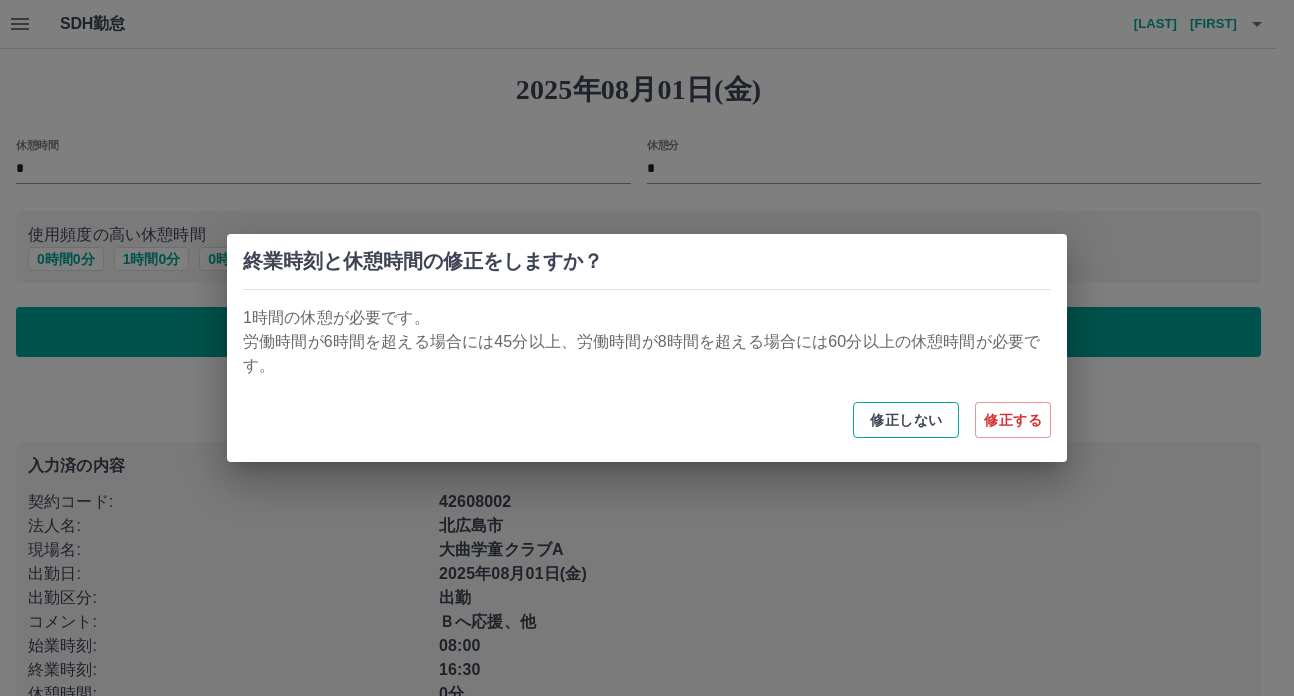 click on "修正しない" at bounding box center (906, 420) 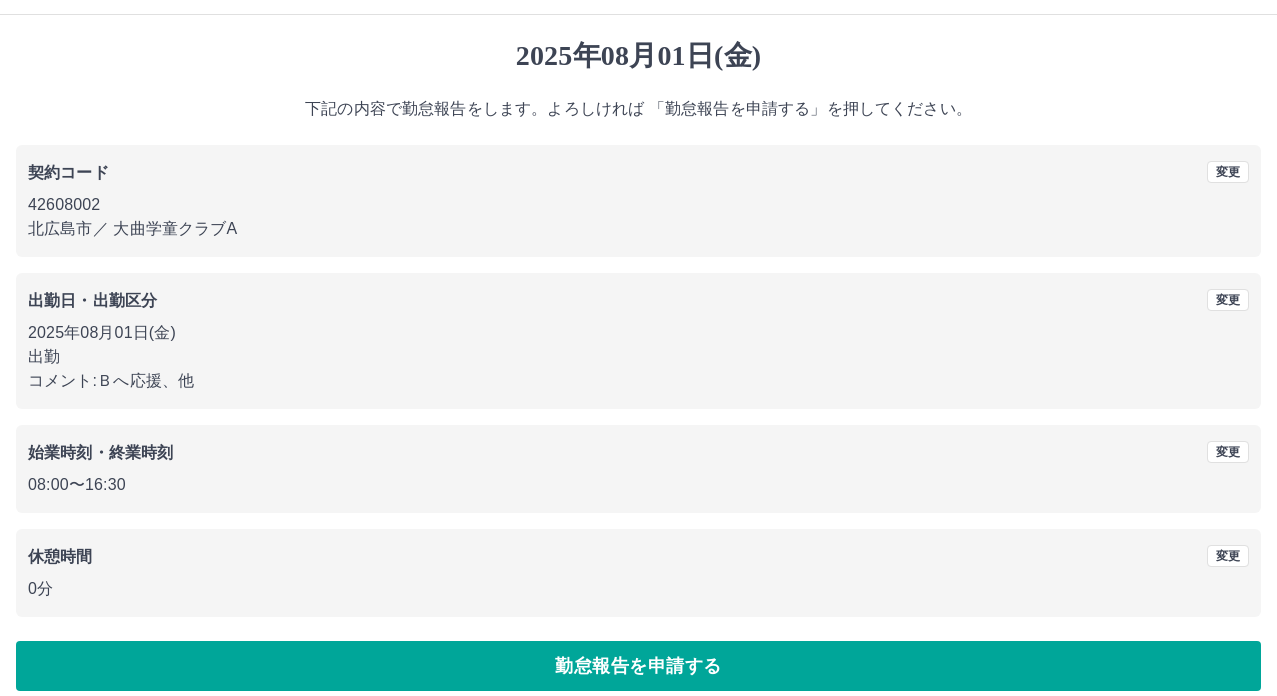 scroll, scrollTop: 53, scrollLeft: 0, axis: vertical 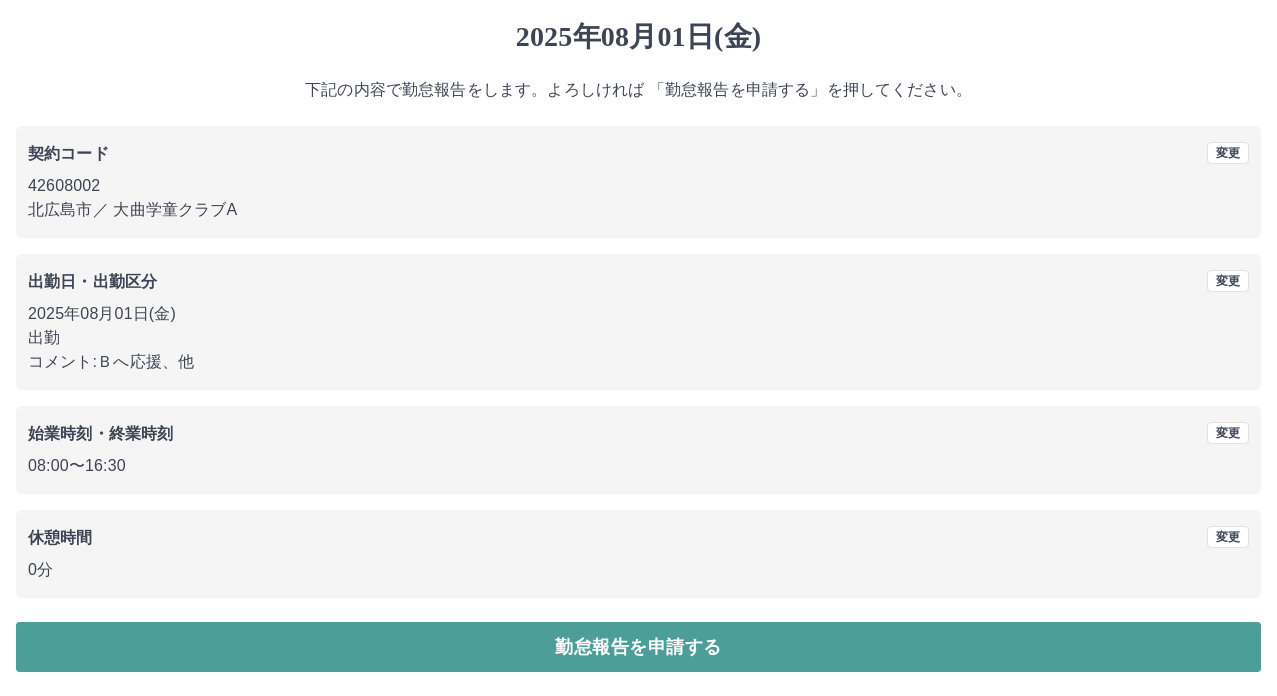 click on "勤怠報告を申請する" at bounding box center (638, 647) 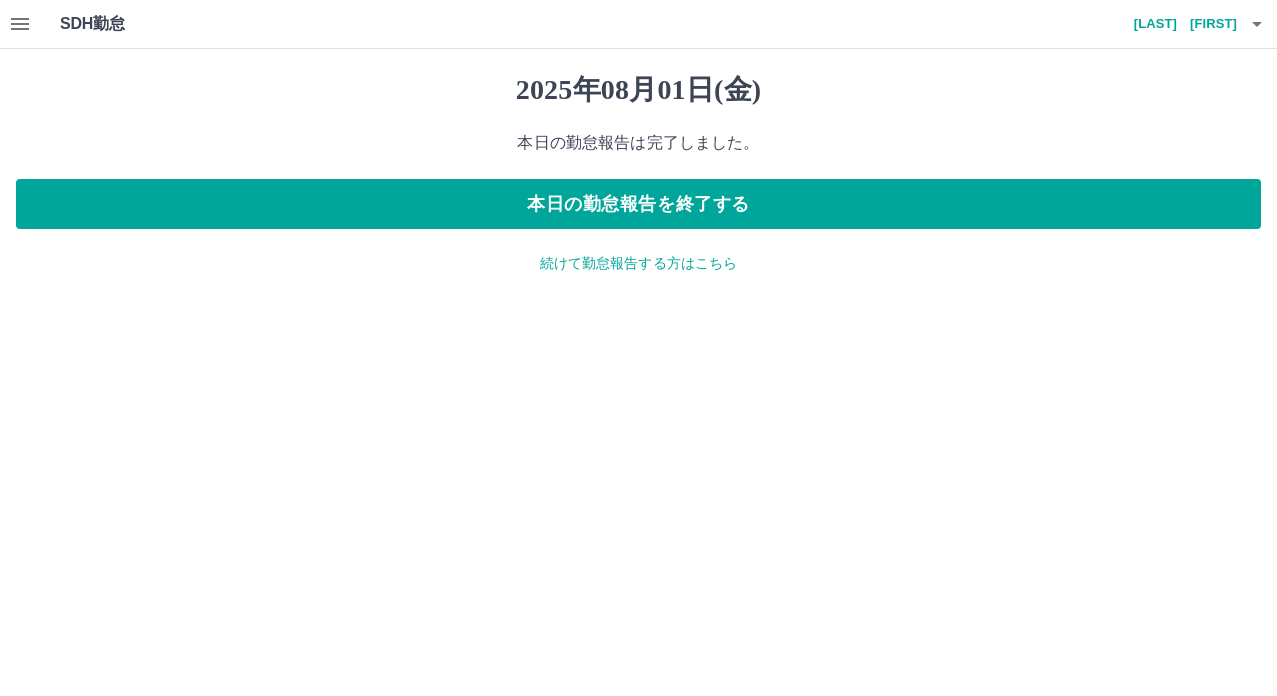 scroll, scrollTop: 0, scrollLeft: 0, axis: both 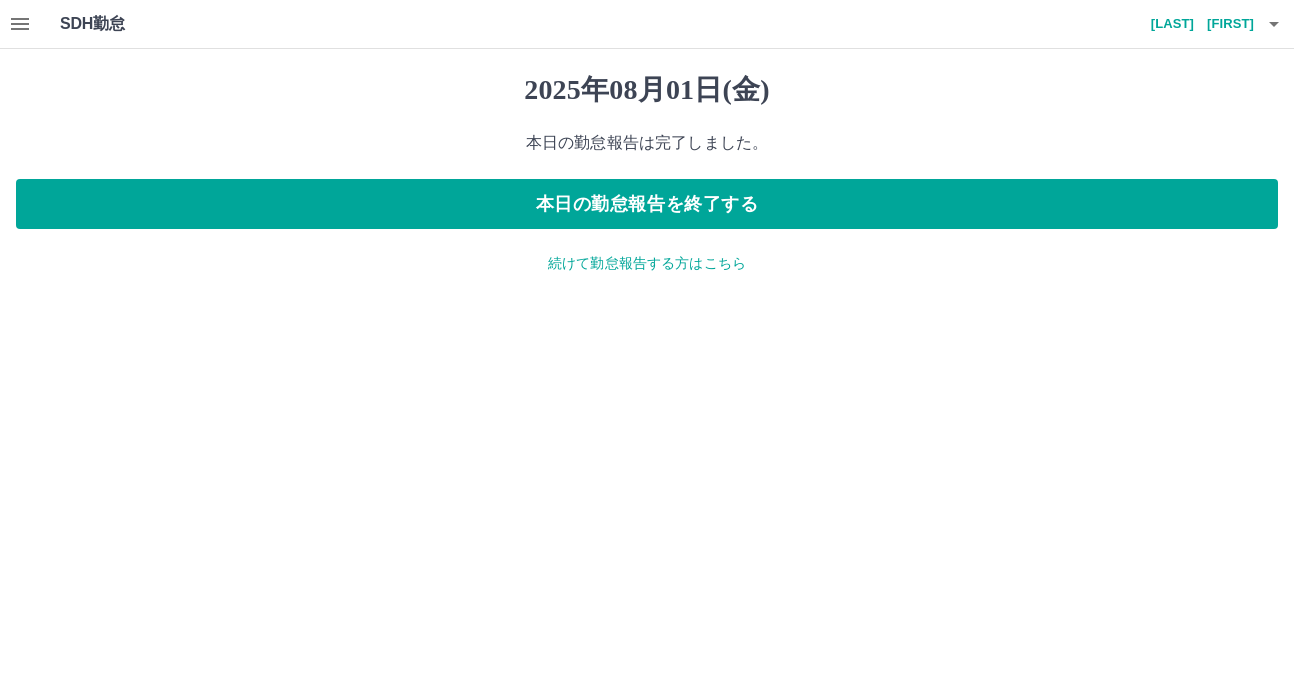 click on "続けて勤怠報告する方はこちら" at bounding box center (647, 263) 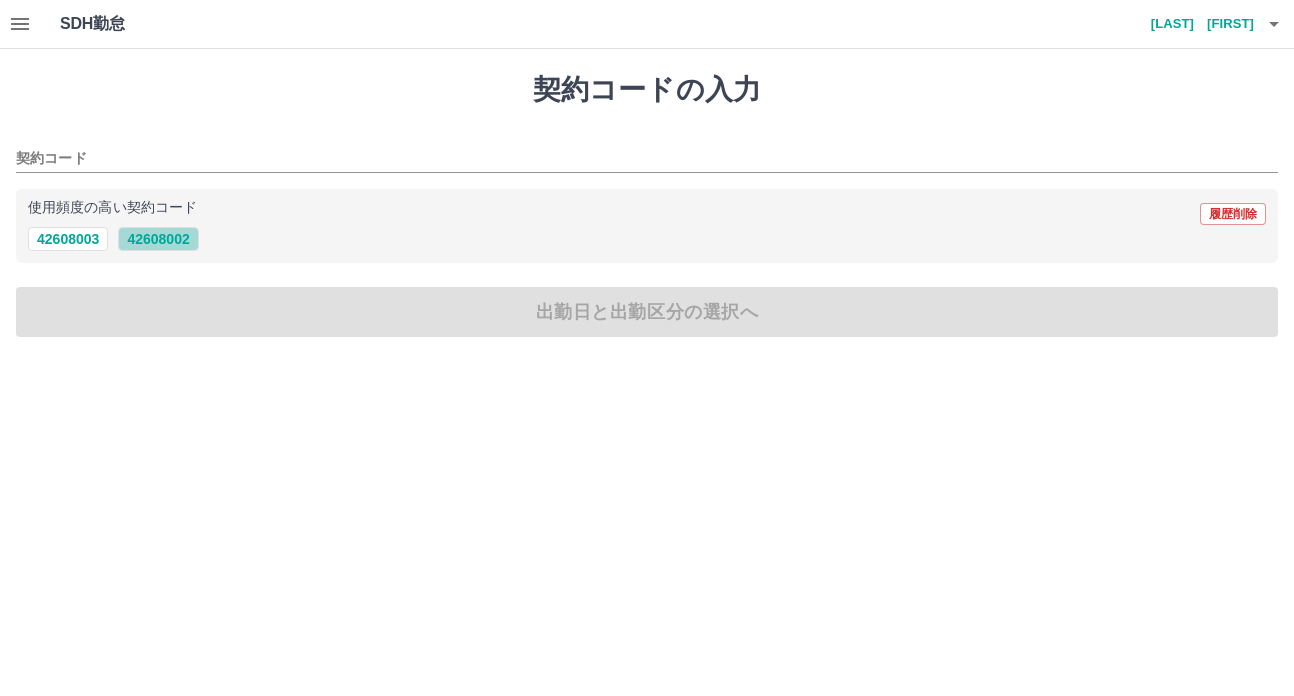 click on "42608002" at bounding box center (158, 239) 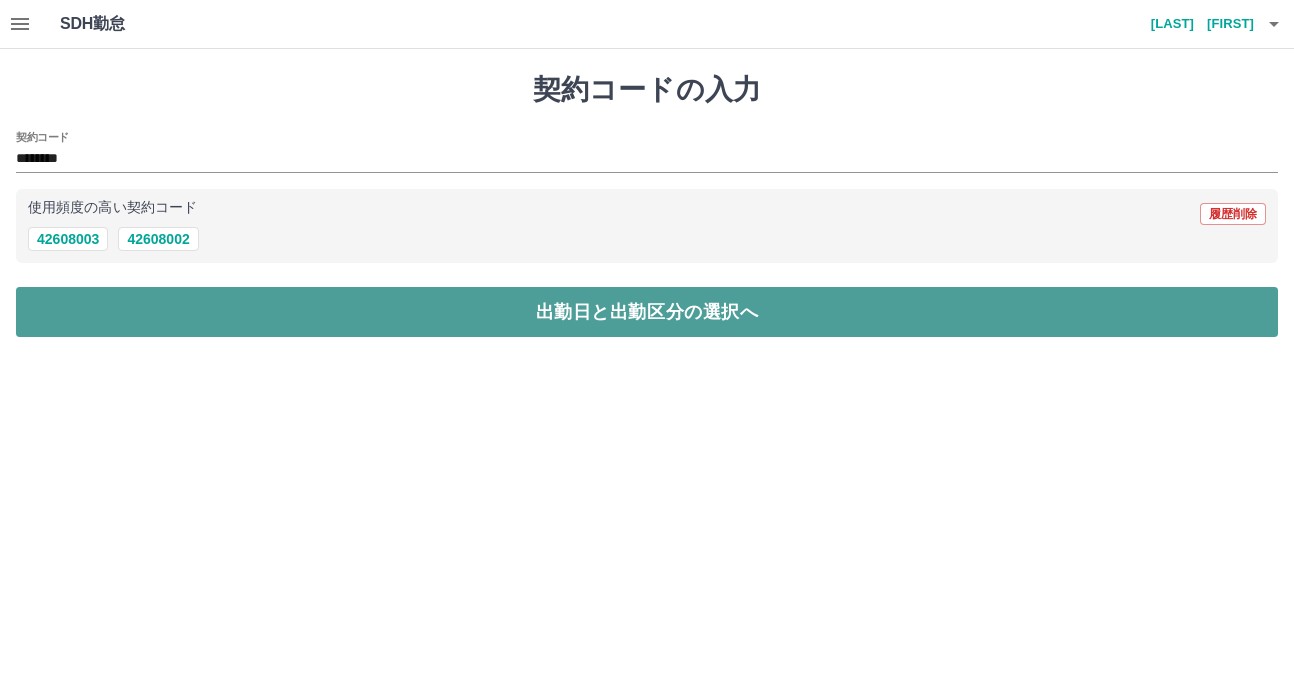 click on "出勤日と出勤区分の選択へ" at bounding box center [647, 312] 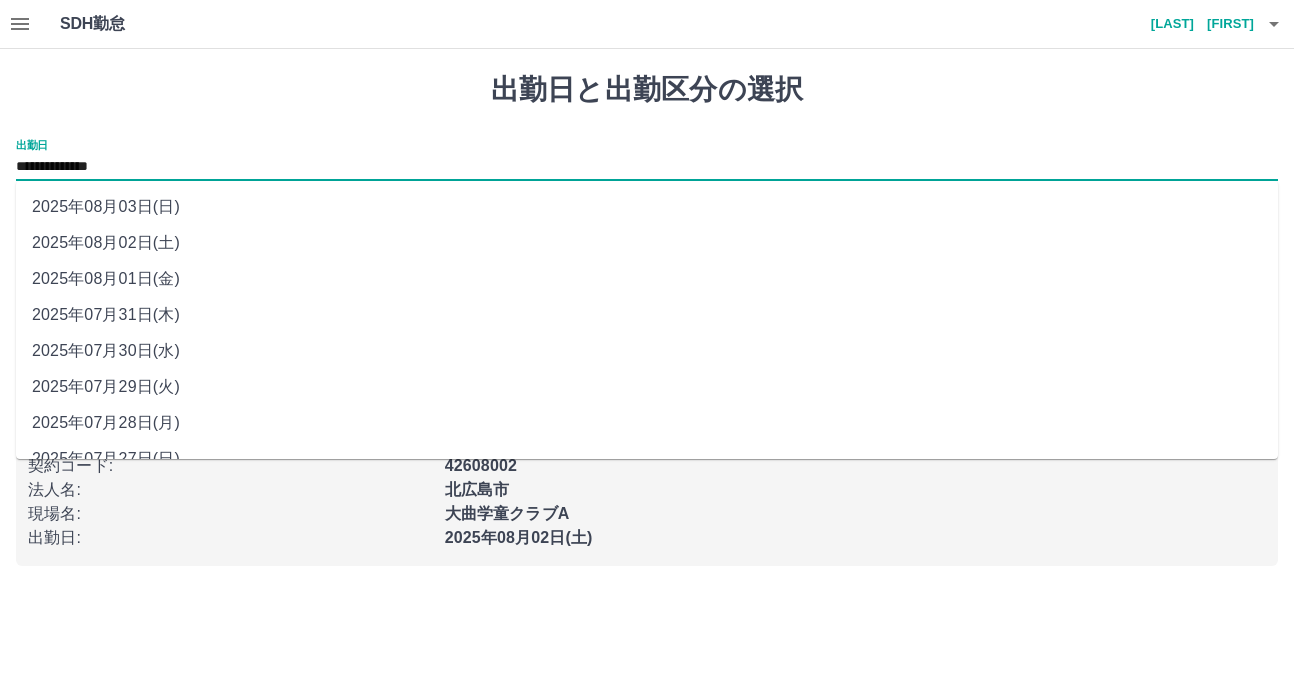 click on "**********" at bounding box center [647, 167] 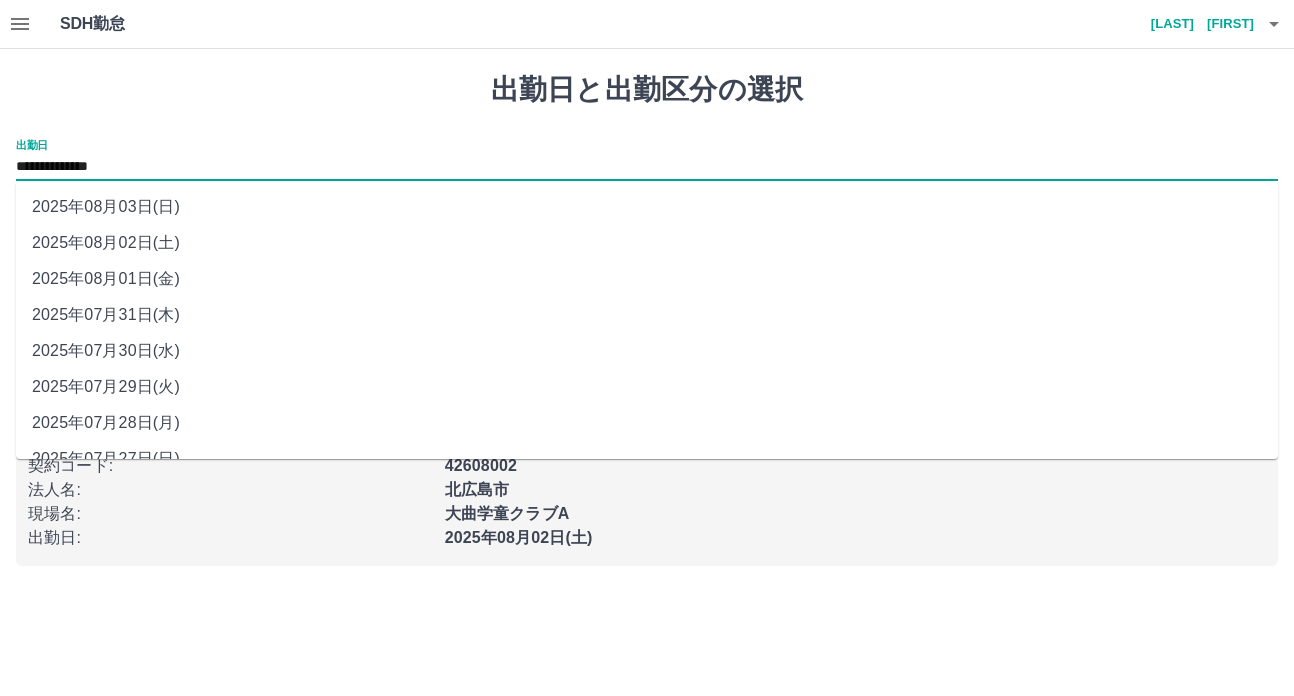click on "2025年07月31日(木)" at bounding box center (647, 315) 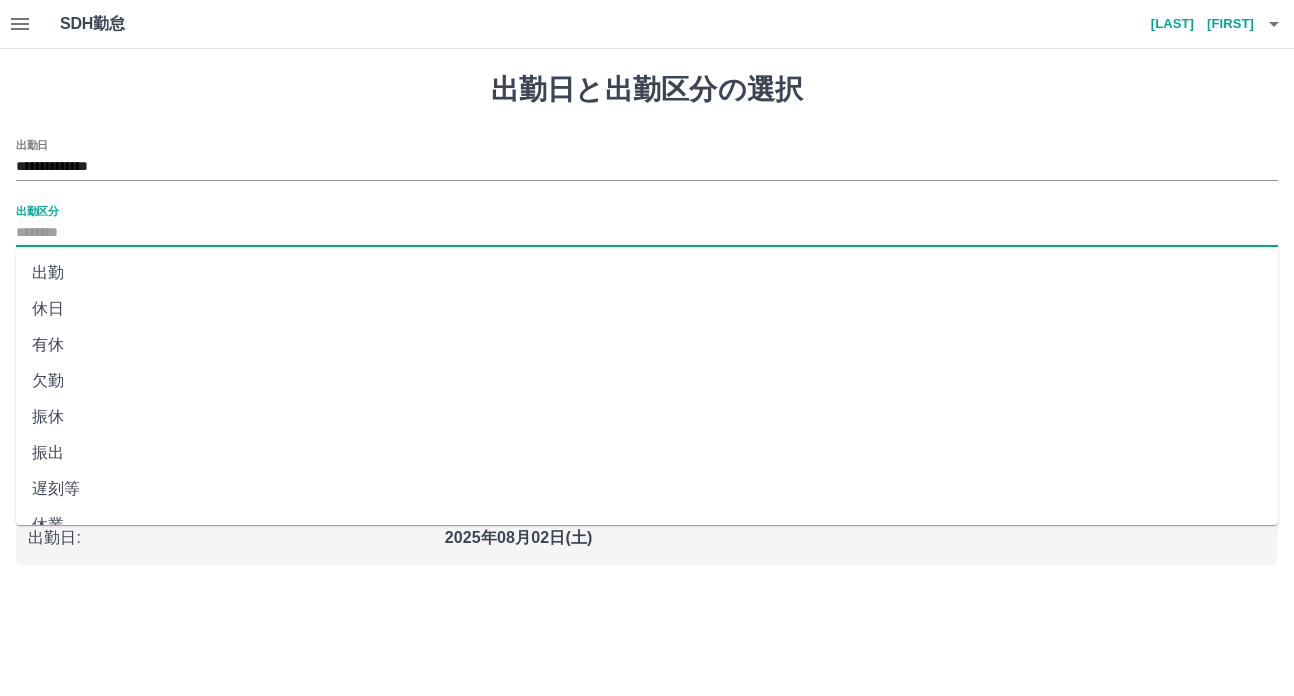 click on "出勤区分" at bounding box center [647, 233] 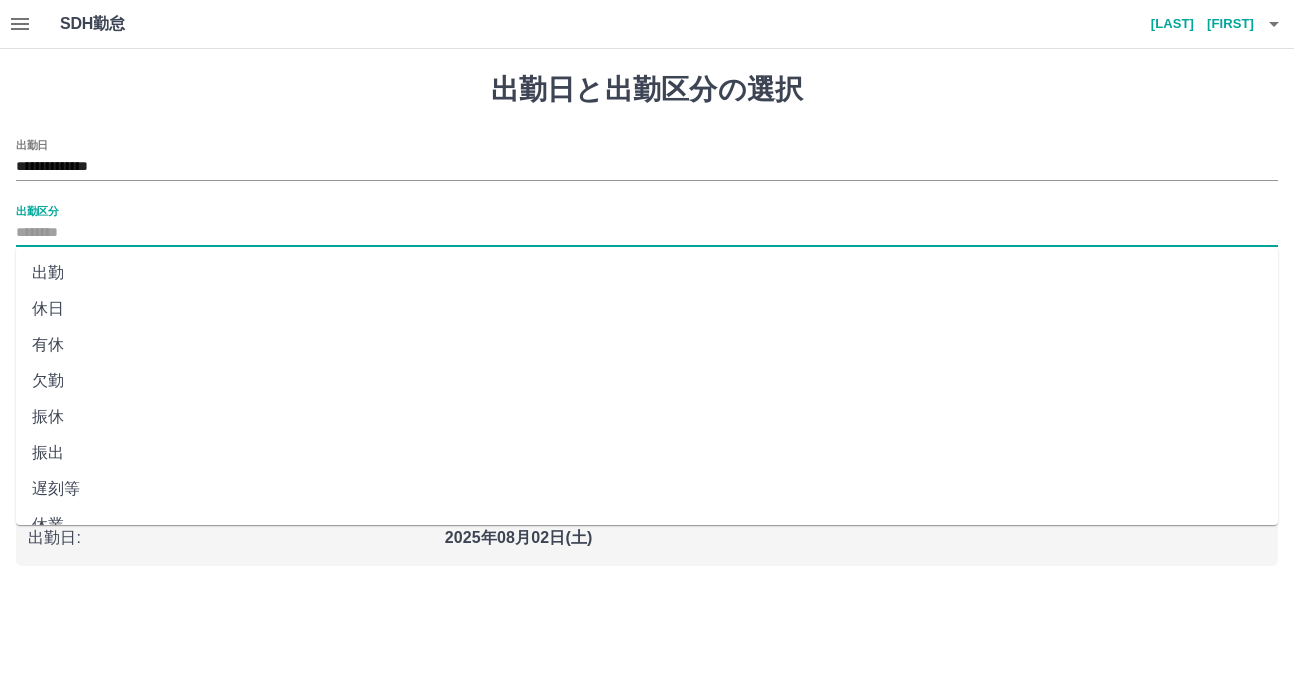 click on "出勤" at bounding box center (647, 273) 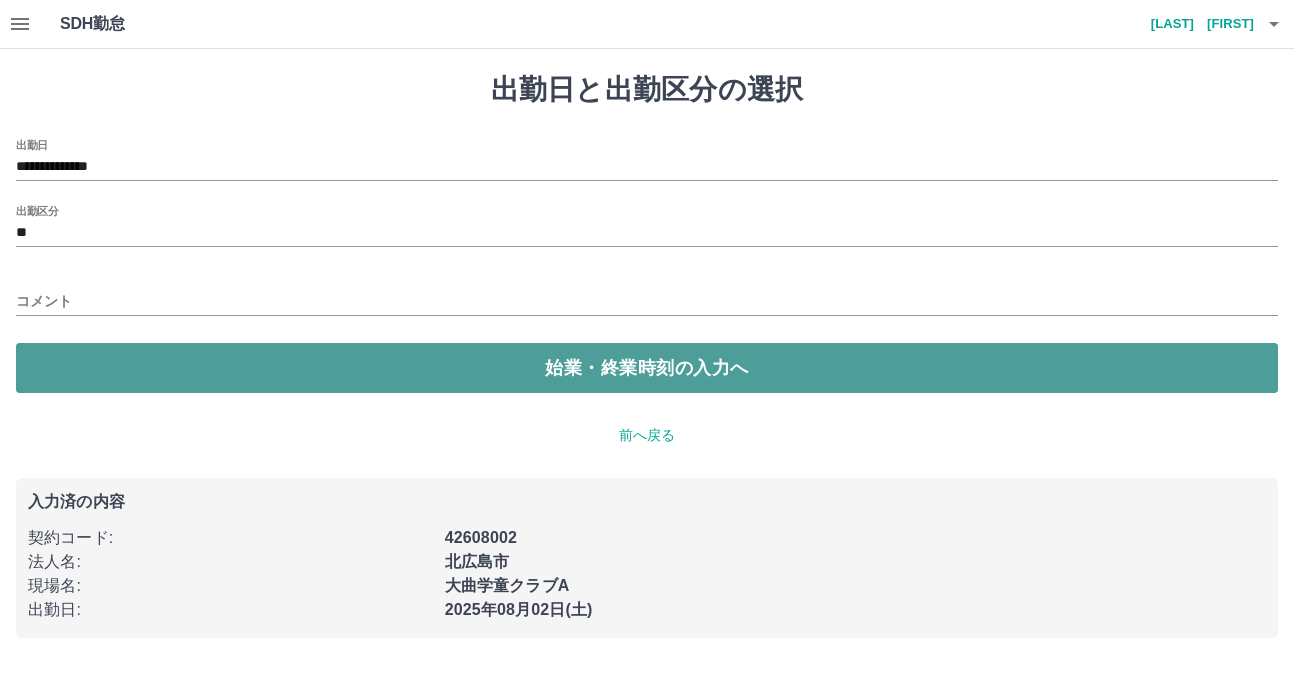 click on "始業・終業時刻の入力へ" at bounding box center [647, 368] 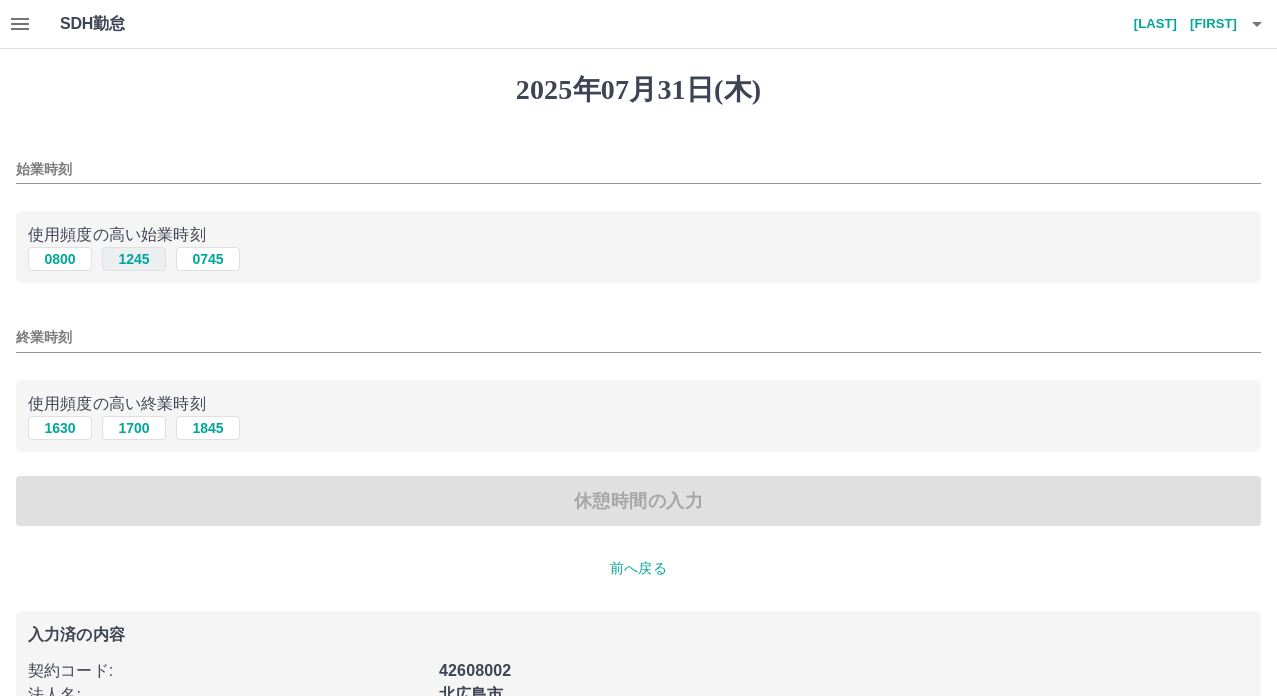 click on "1245" at bounding box center (134, 259) 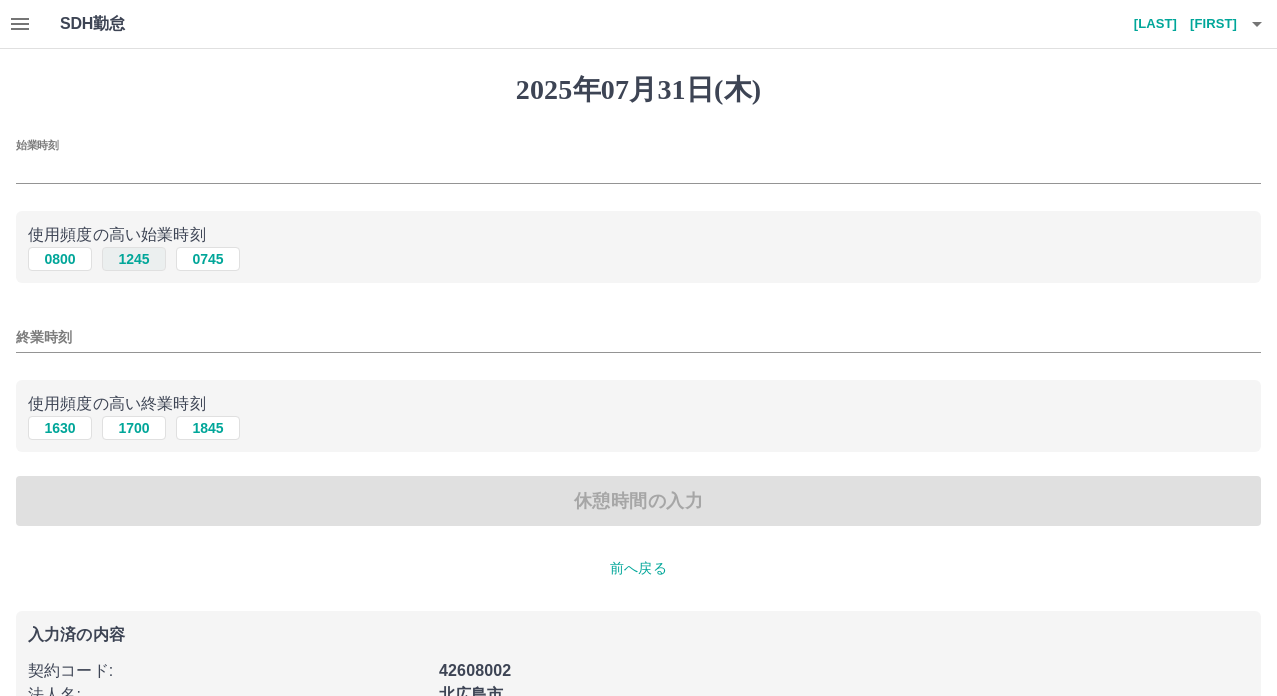 type on "****" 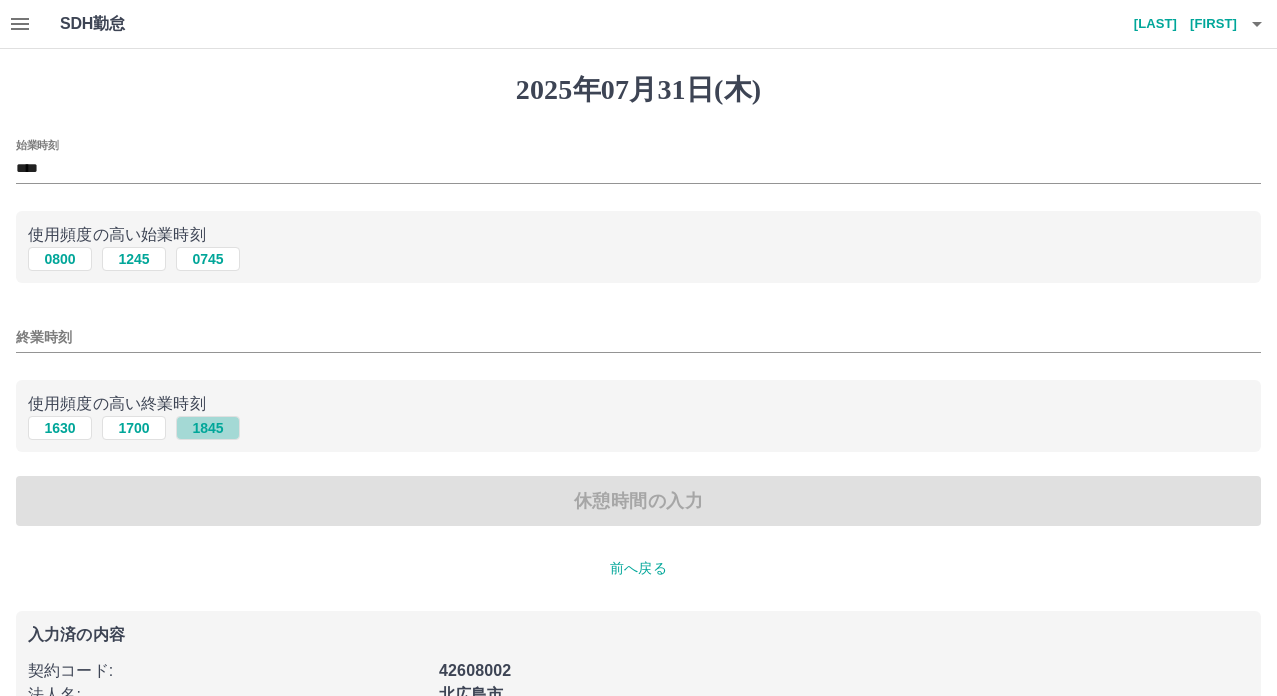 click on "1845" at bounding box center [208, 428] 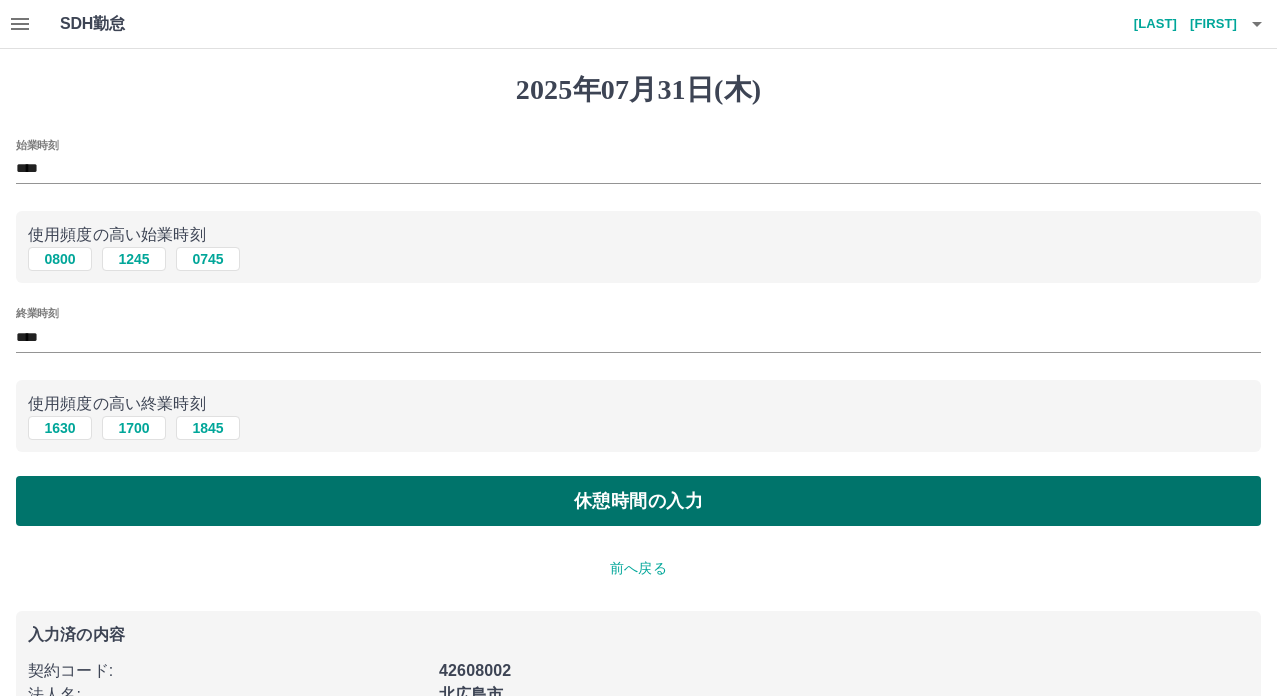 click on "休憩時間の入力" at bounding box center (638, 501) 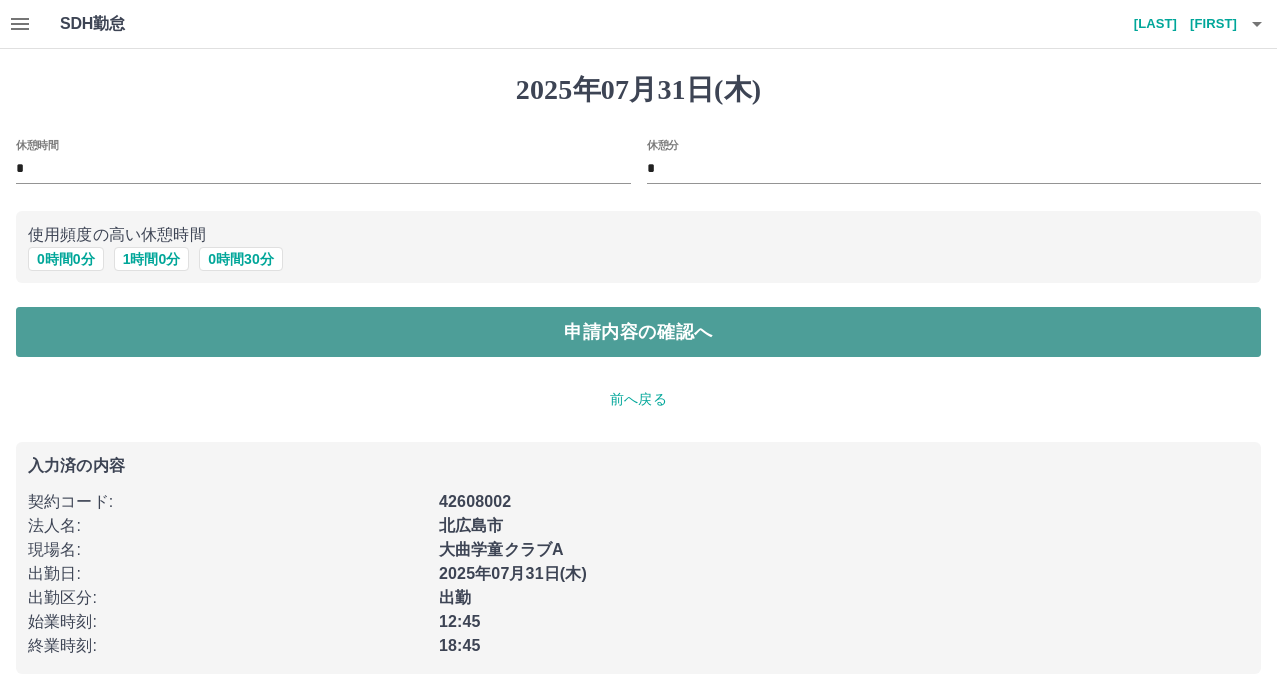 click on "申請内容の確認へ" at bounding box center [638, 332] 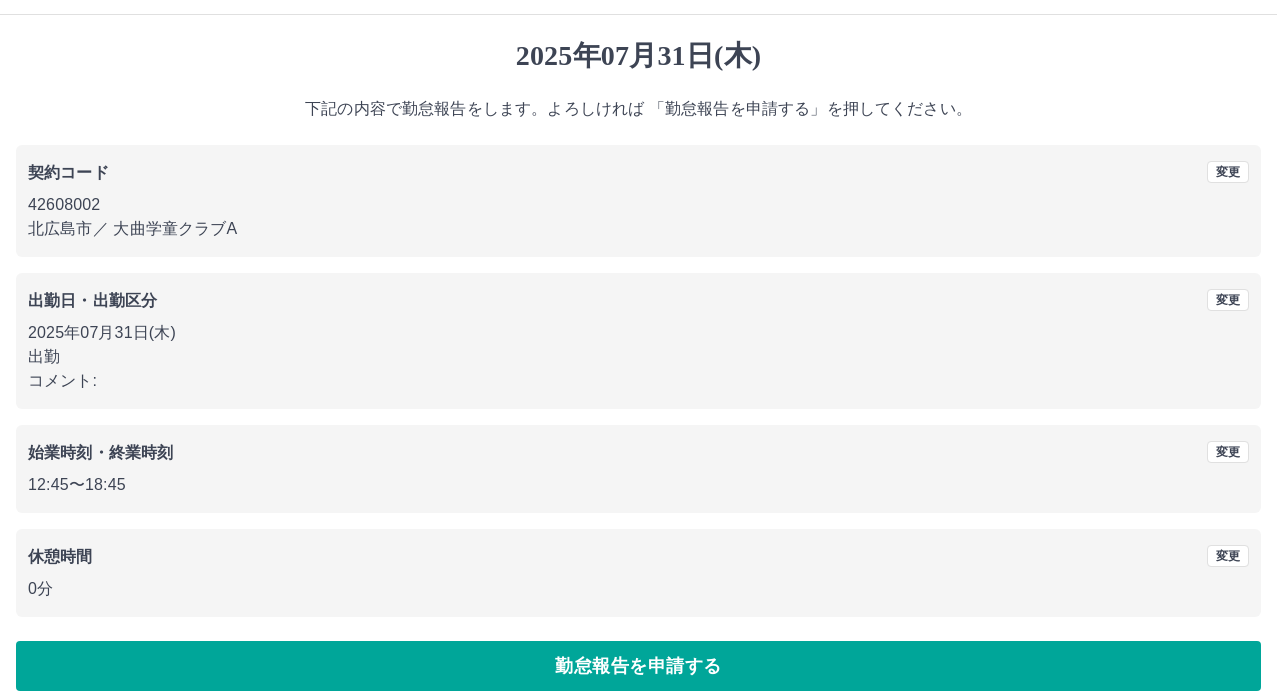 scroll, scrollTop: 53, scrollLeft: 0, axis: vertical 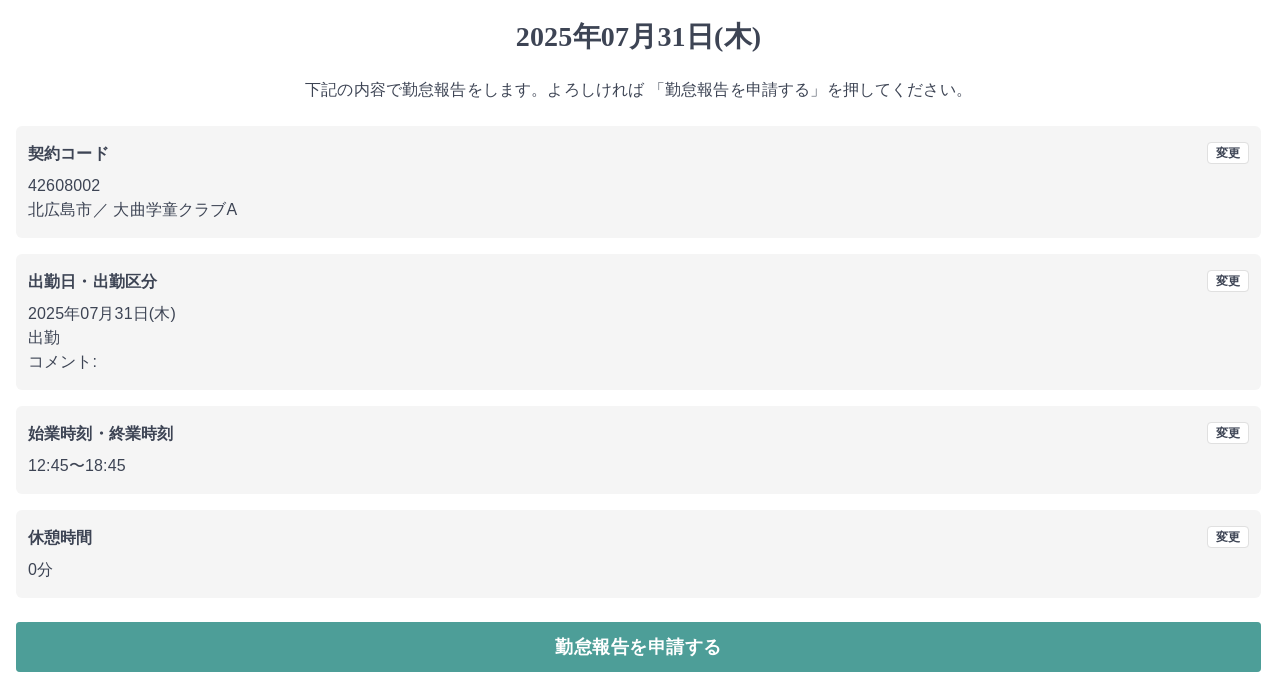 click on "勤怠報告を申請する" at bounding box center [638, 647] 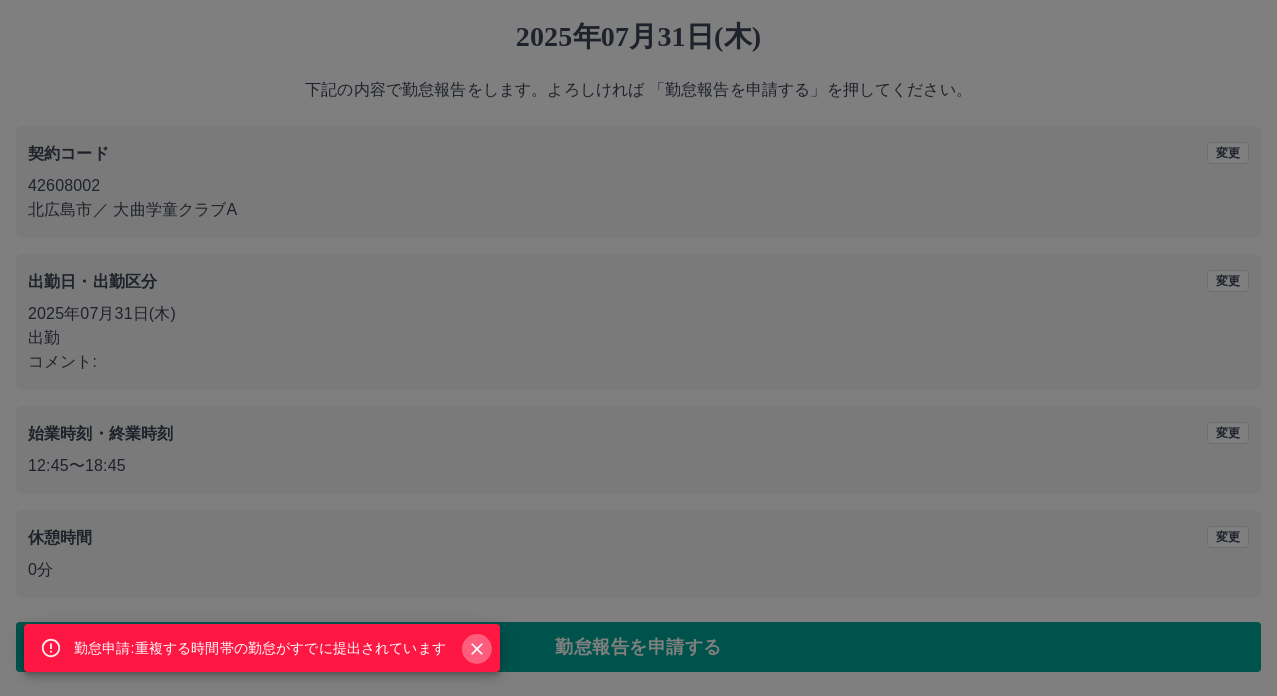 click 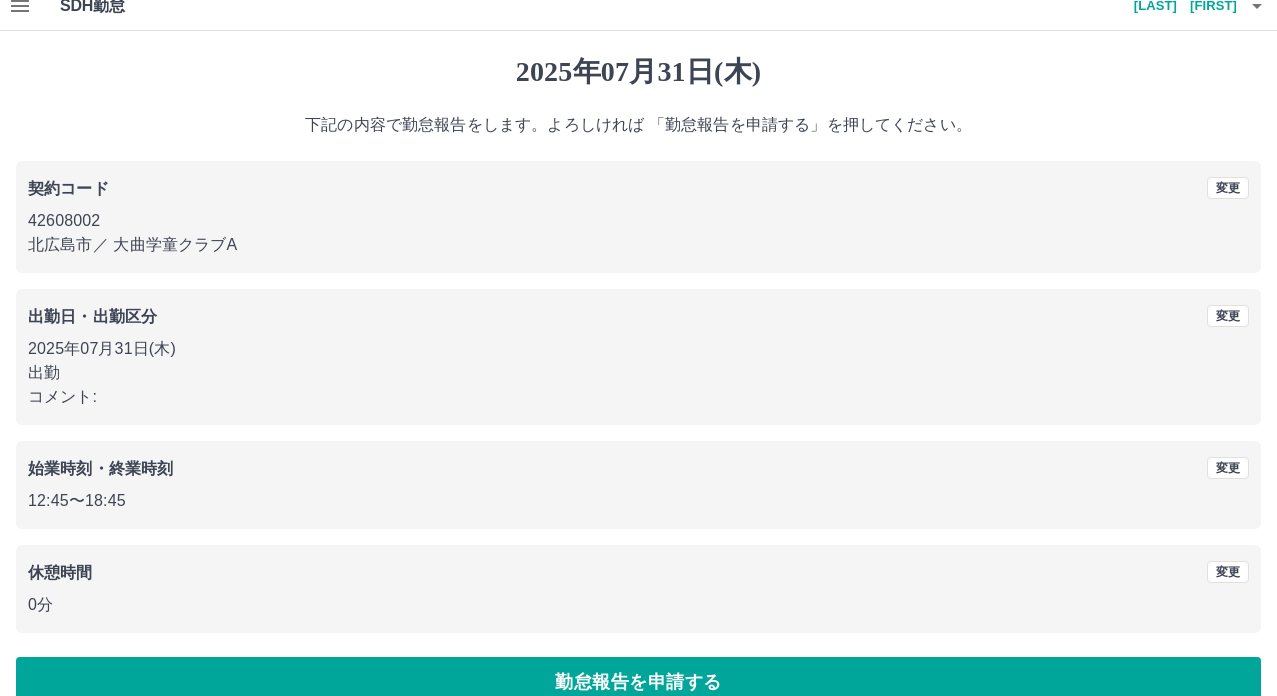 scroll, scrollTop: 0, scrollLeft: 0, axis: both 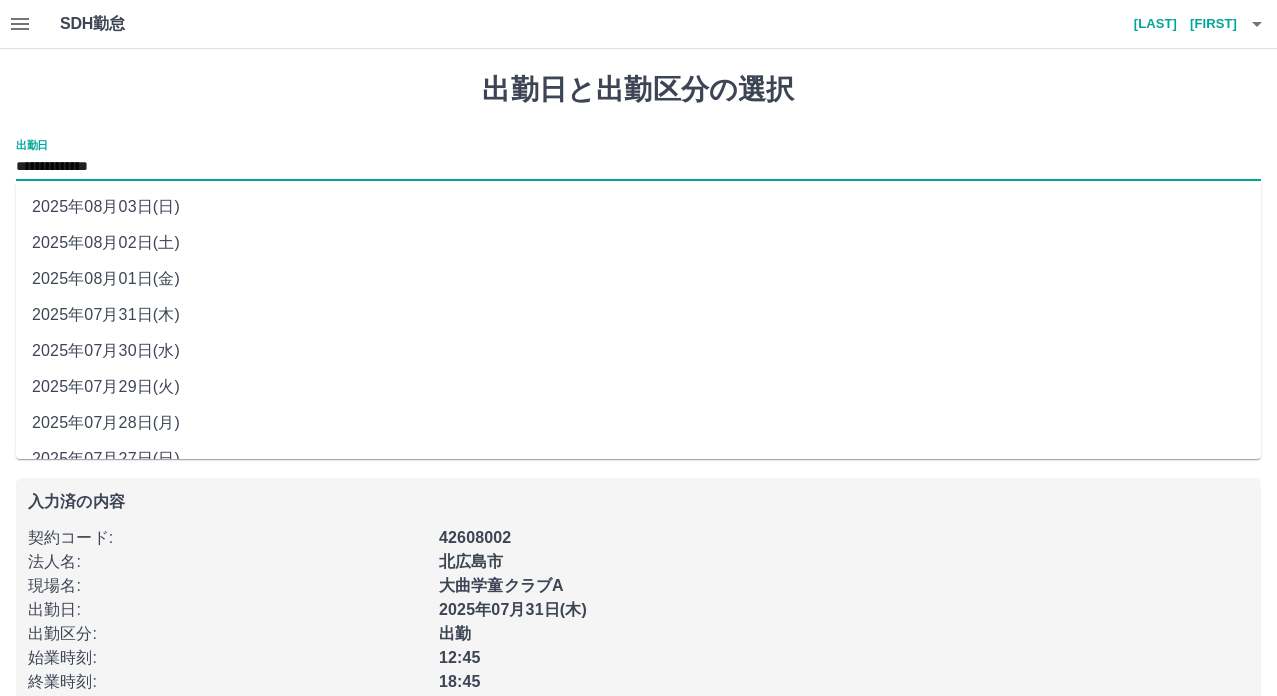 click on "**********" at bounding box center (638, 167) 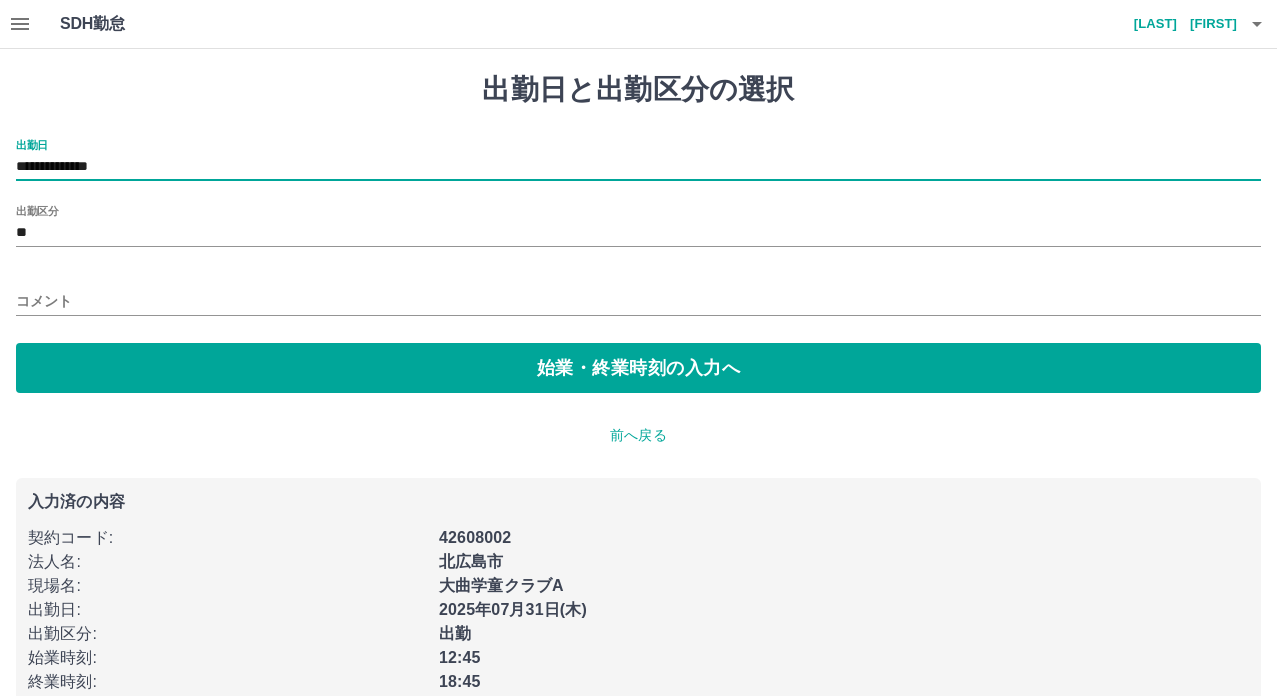 click on "**********" at bounding box center [638, 167] 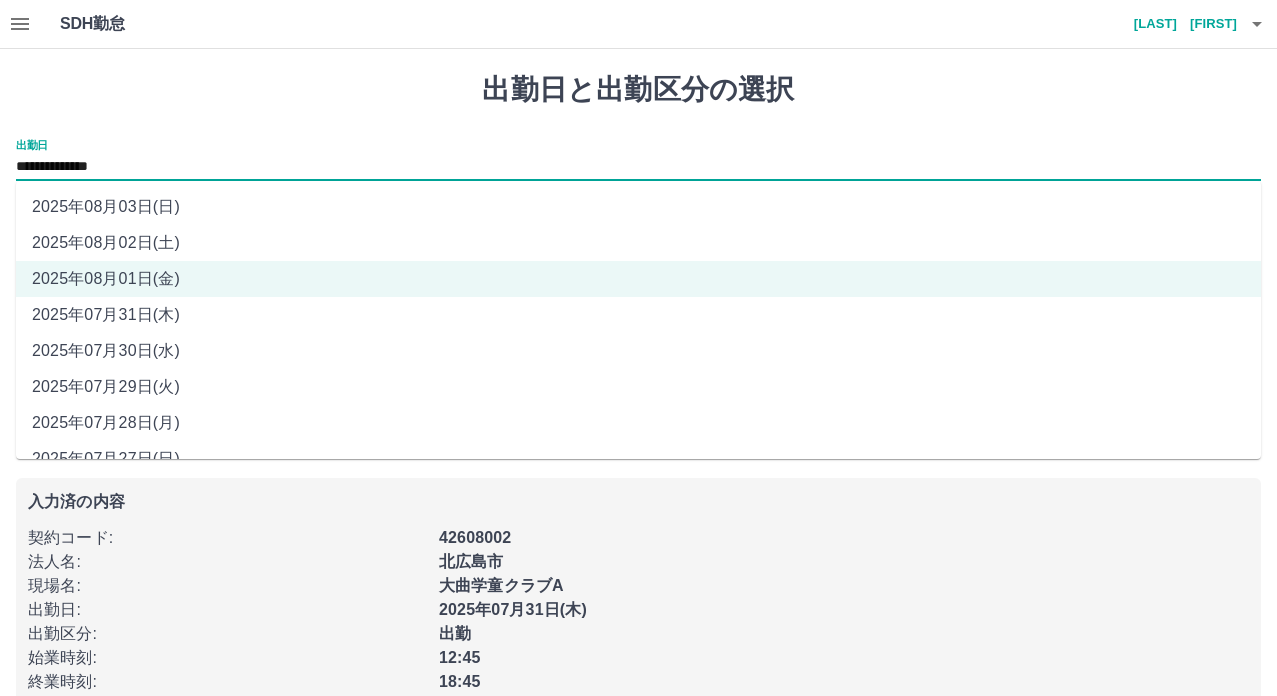 click on "2025年08月02日(土)" at bounding box center (638, 243) 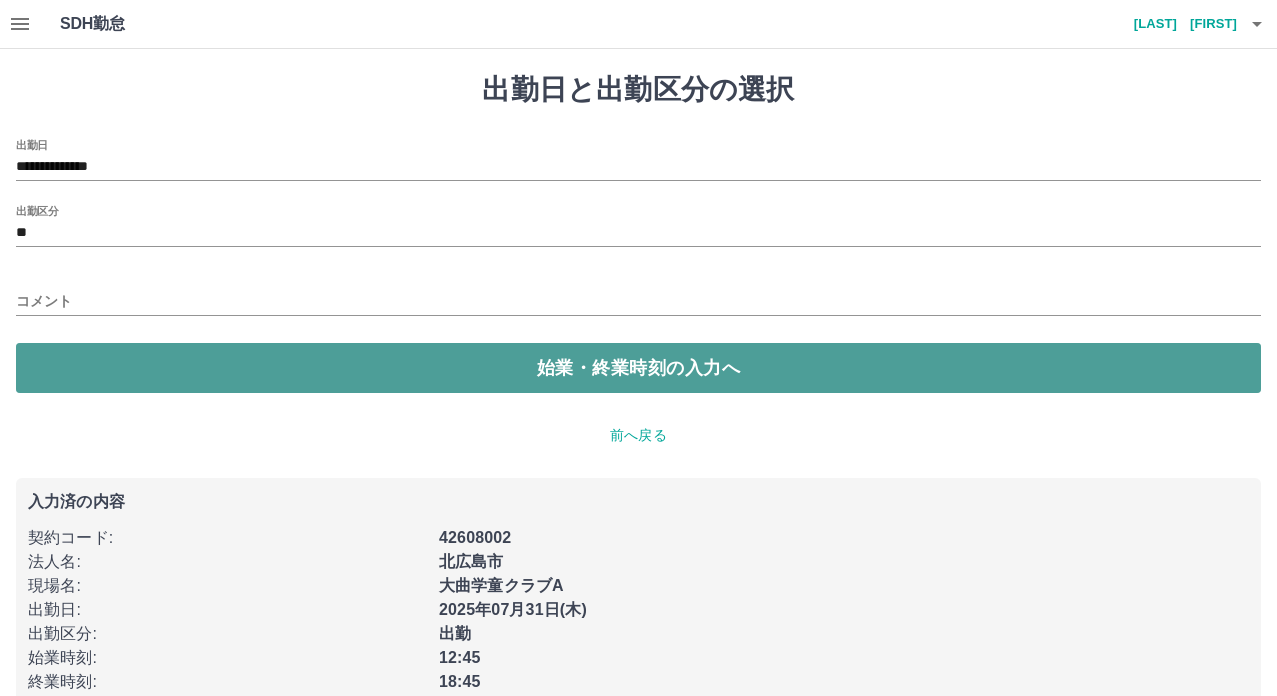 click on "始業・終業時刻の入力へ" at bounding box center (638, 368) 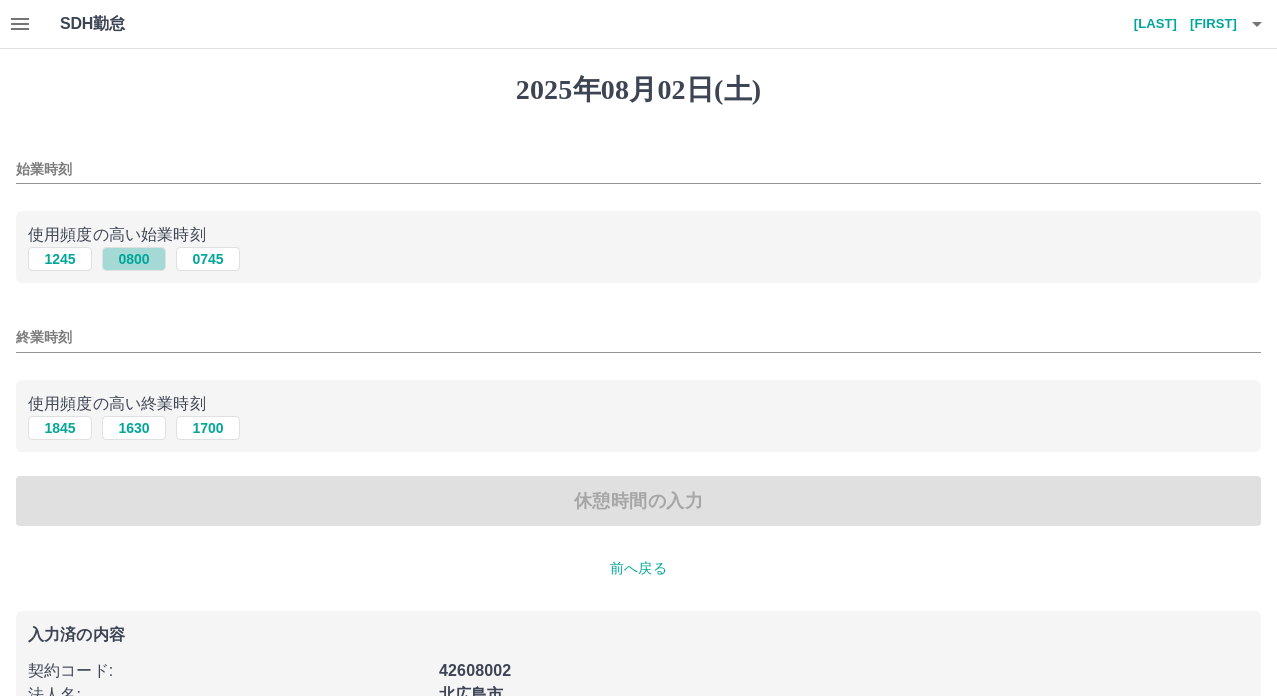 click on "0800" at bounding box center [134, 259] 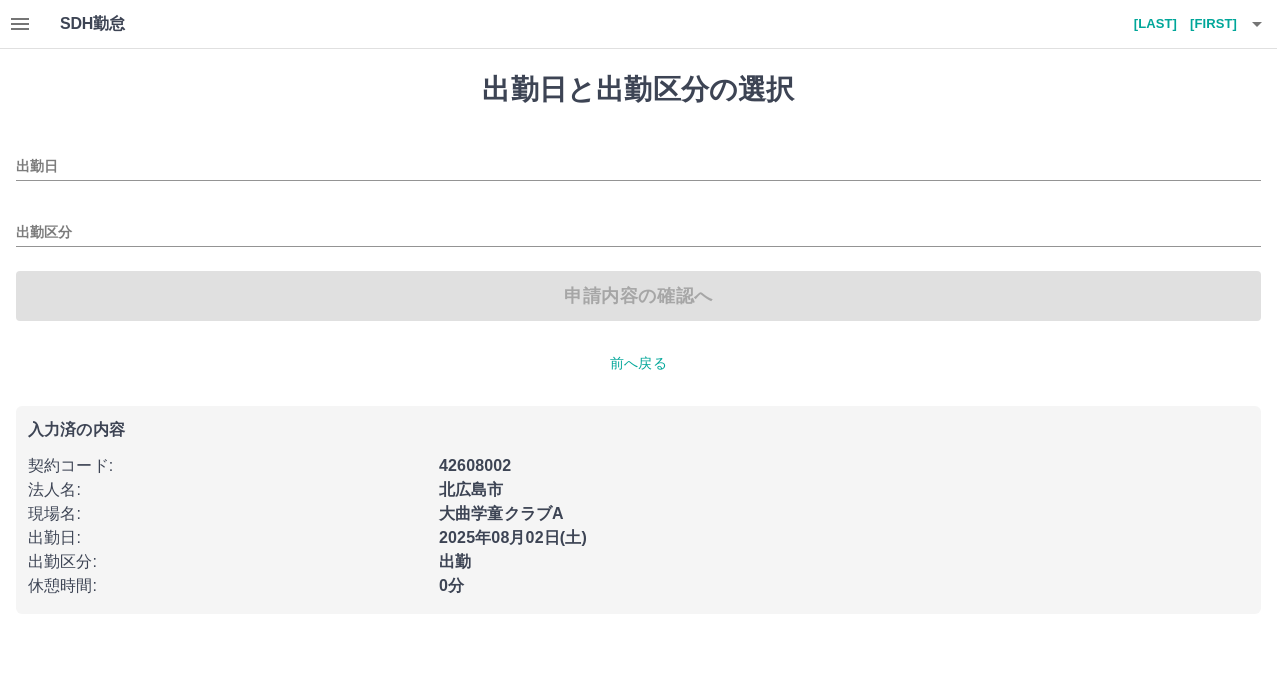 type on "**********" 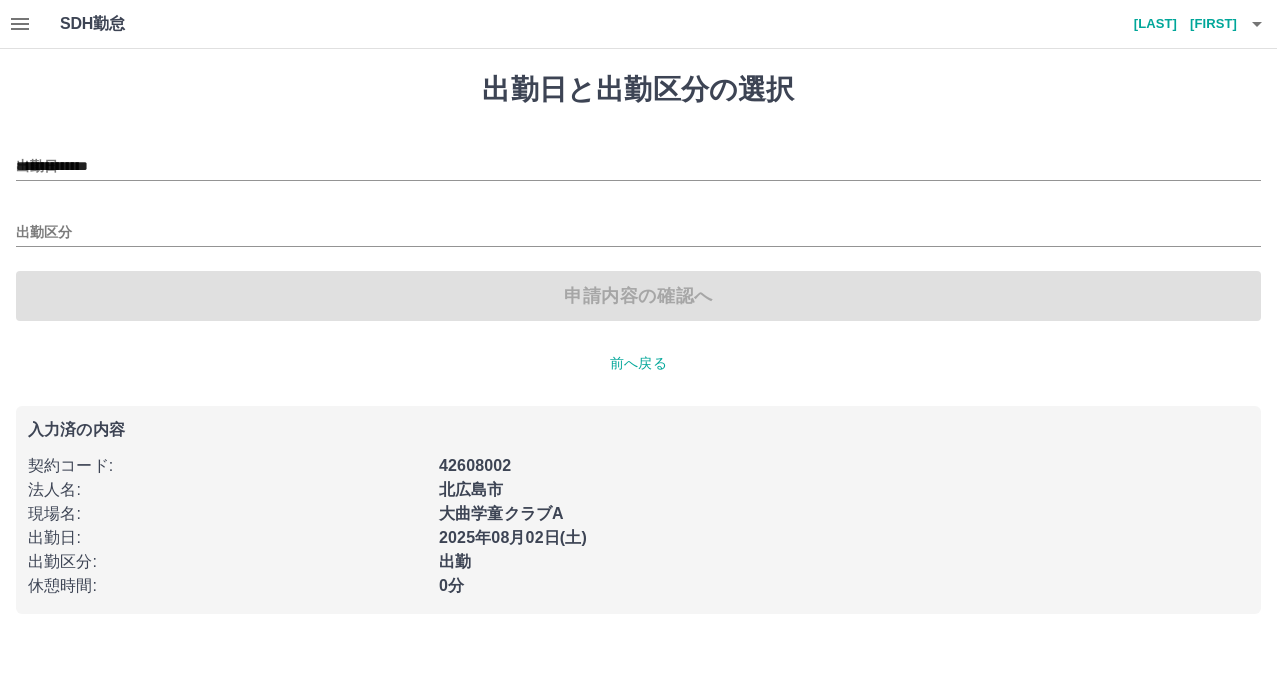 type on "**" 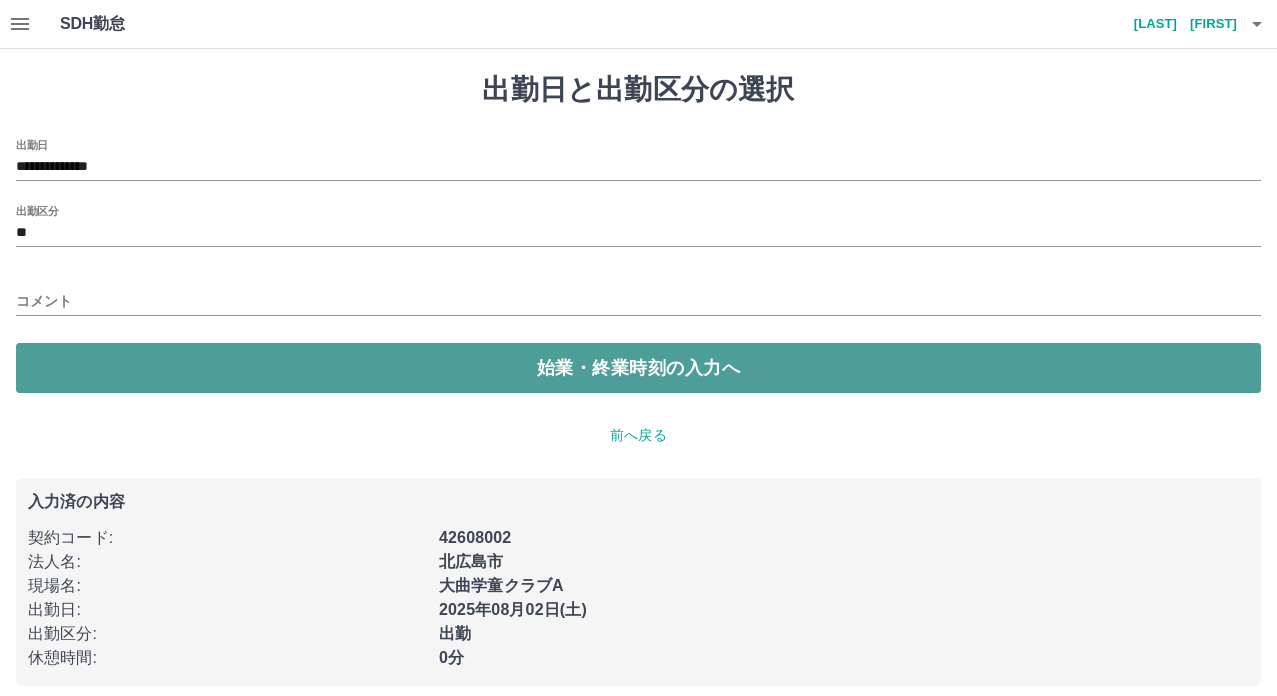 click on "始業・終業時刻の入力へ" at bounding box center (638, 368) 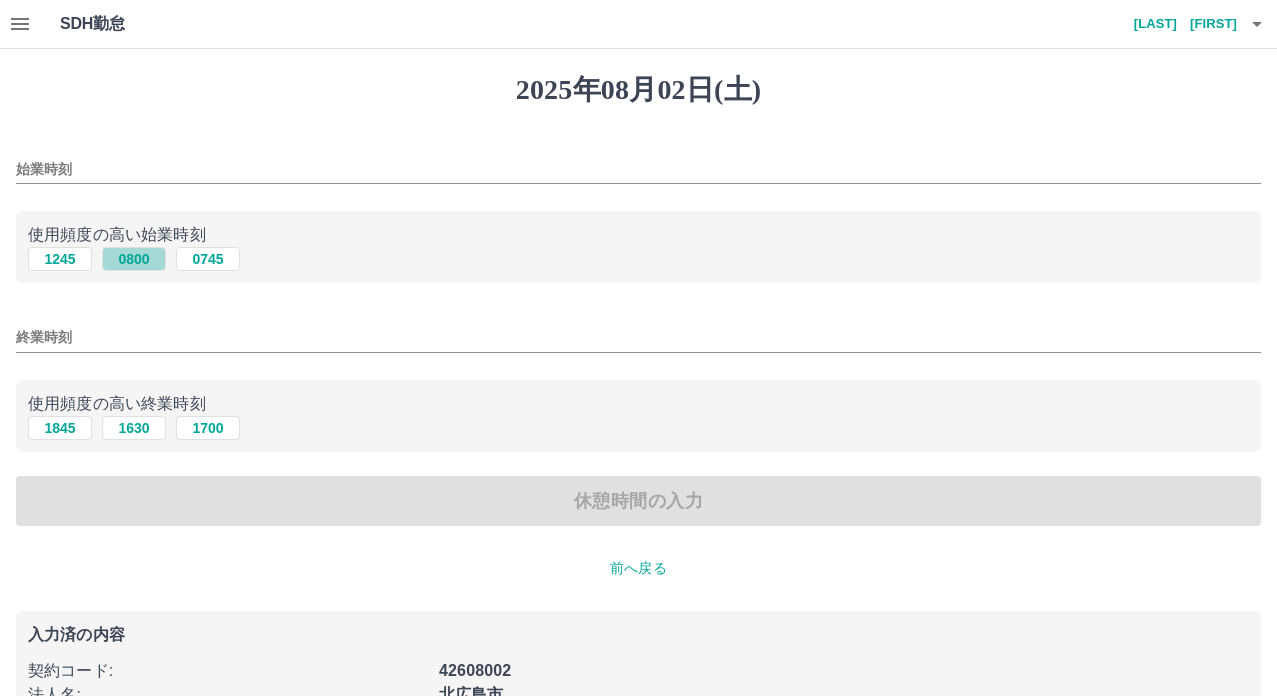 click on "0800" at bounding box center [134, 259] 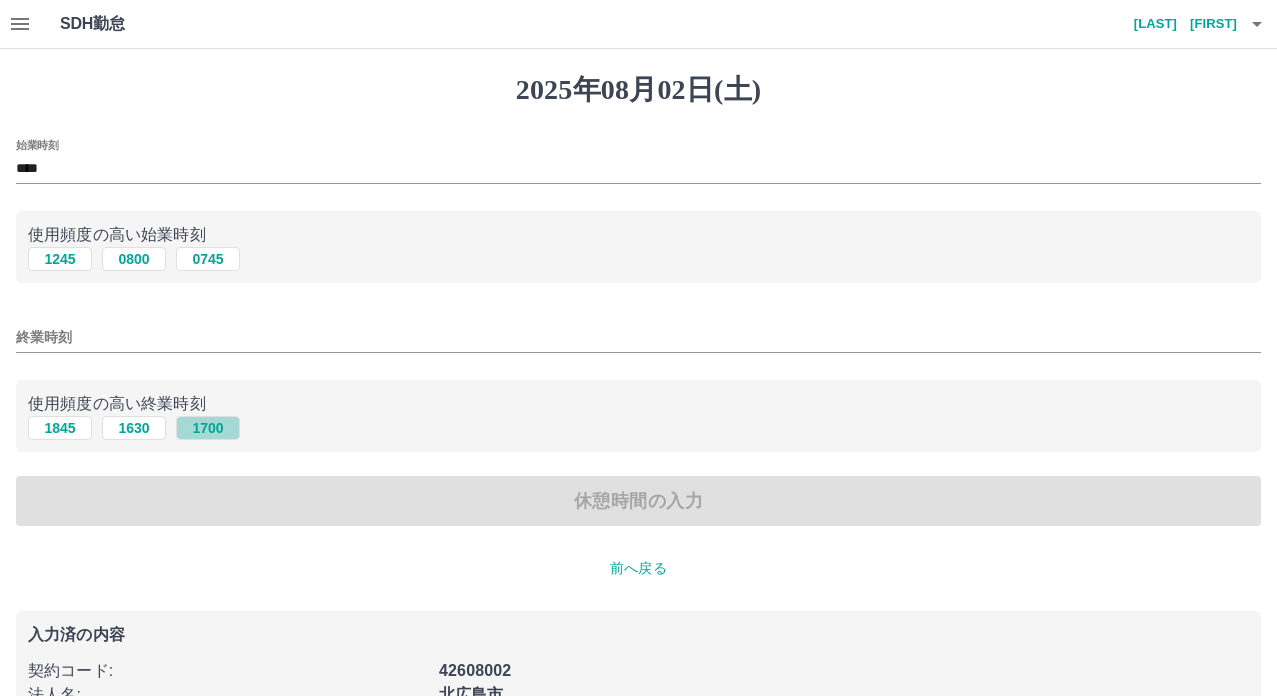 click on "1700" at bounding box center [208, 428] 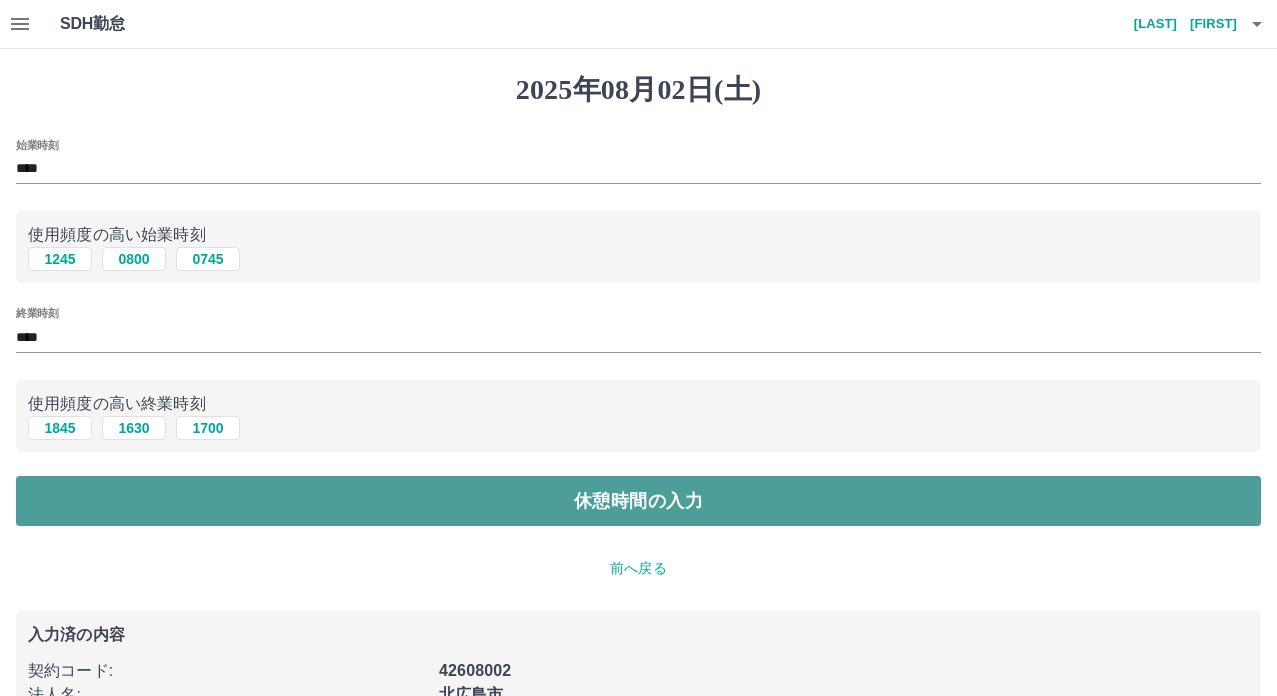 click on "休憩時間の入力" at bounding box center [638, 501] 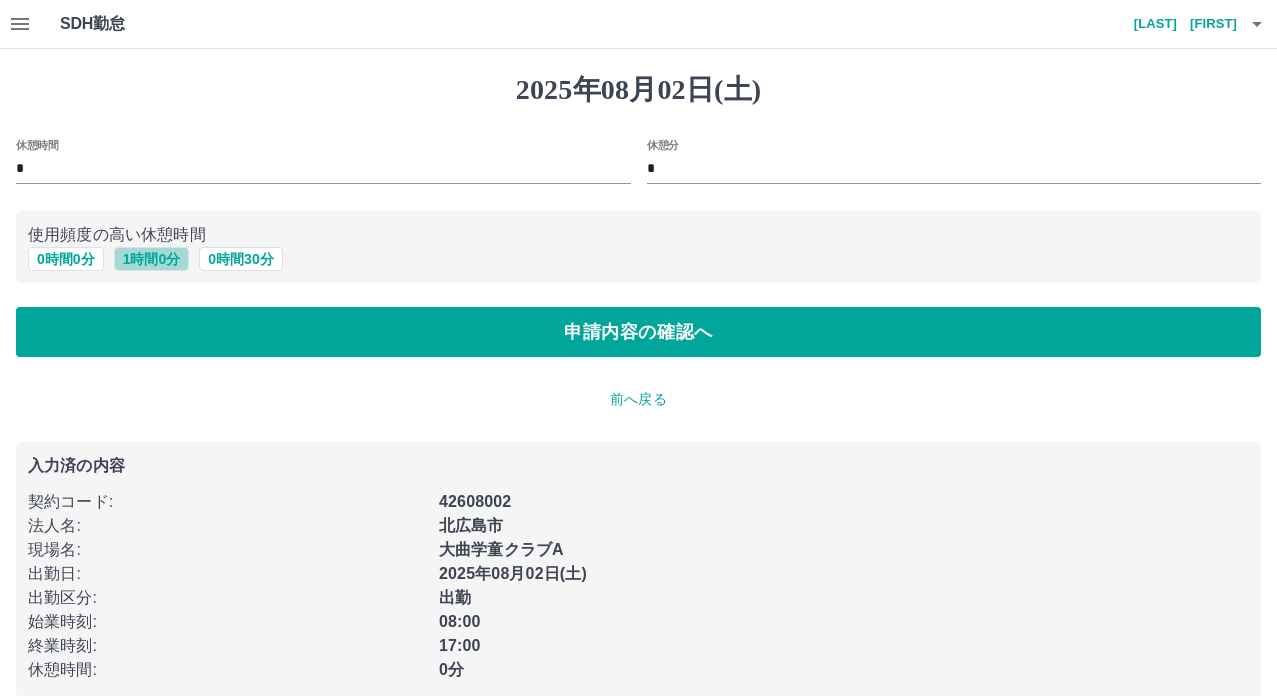 click on "1 時間 0 分" at bounding box center [152, 259] 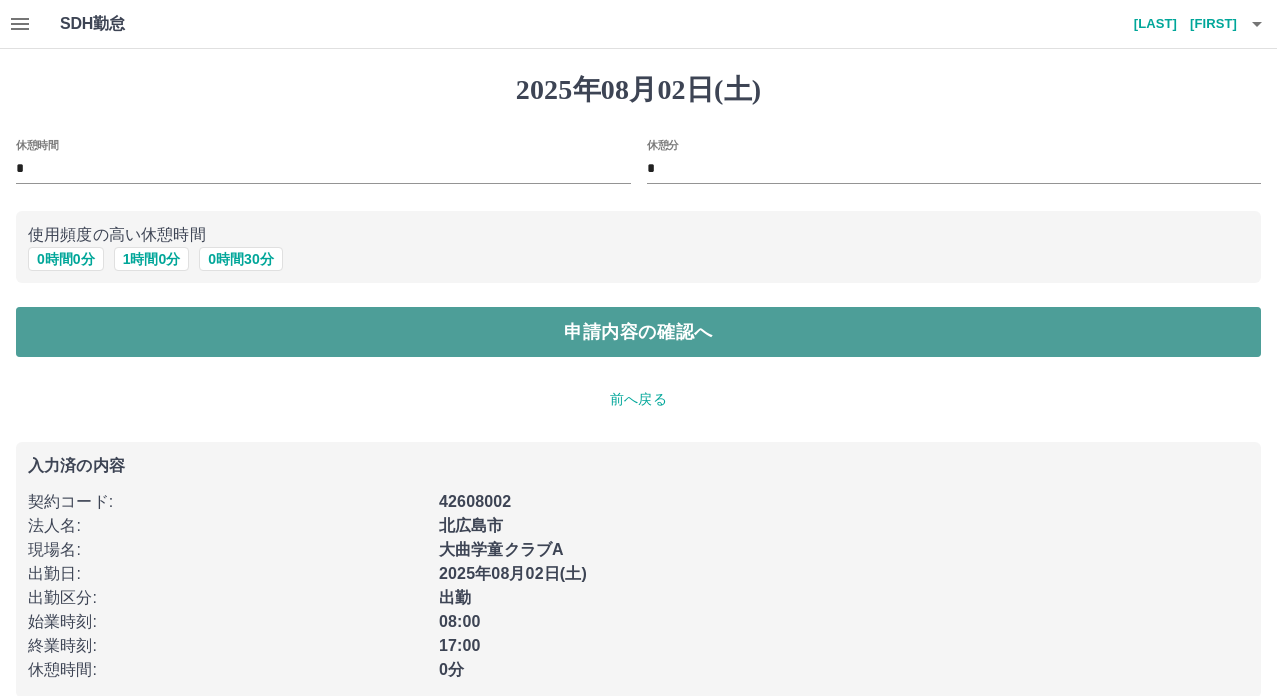 click on "申請内容の確認へ" at bounding box center [638, 332] 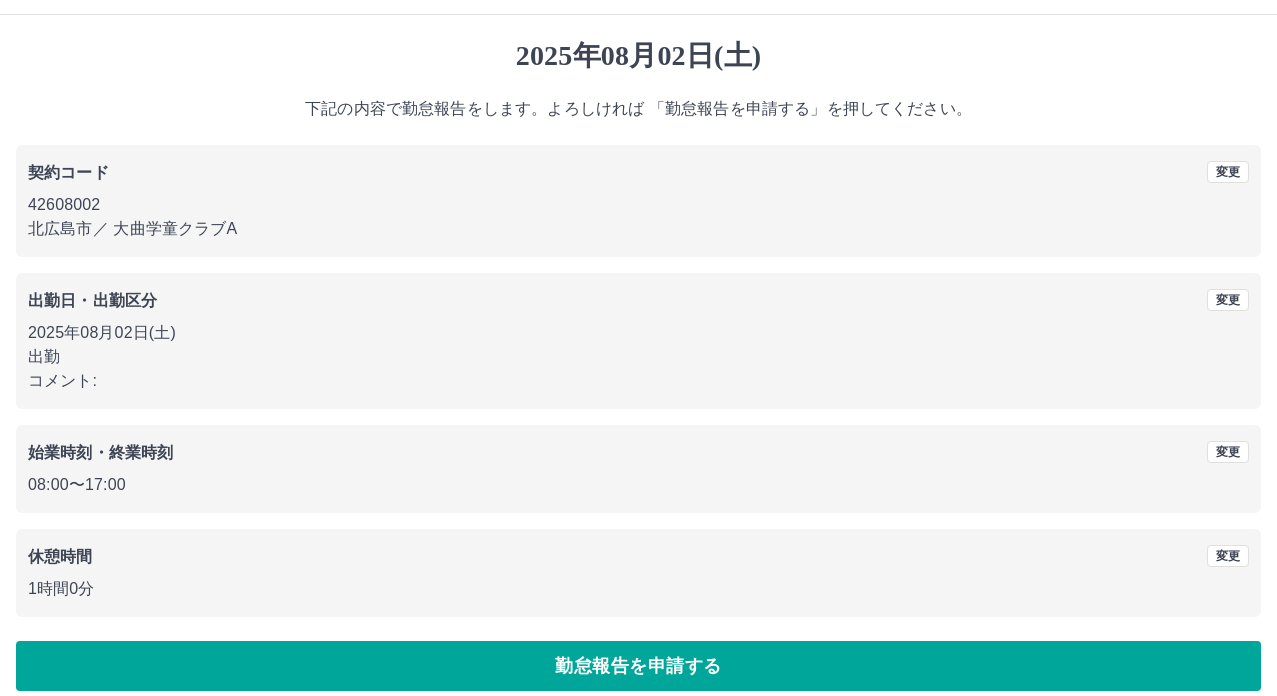 scroll, scrollTop: 53, scrollLeft: 0, axis: vertical 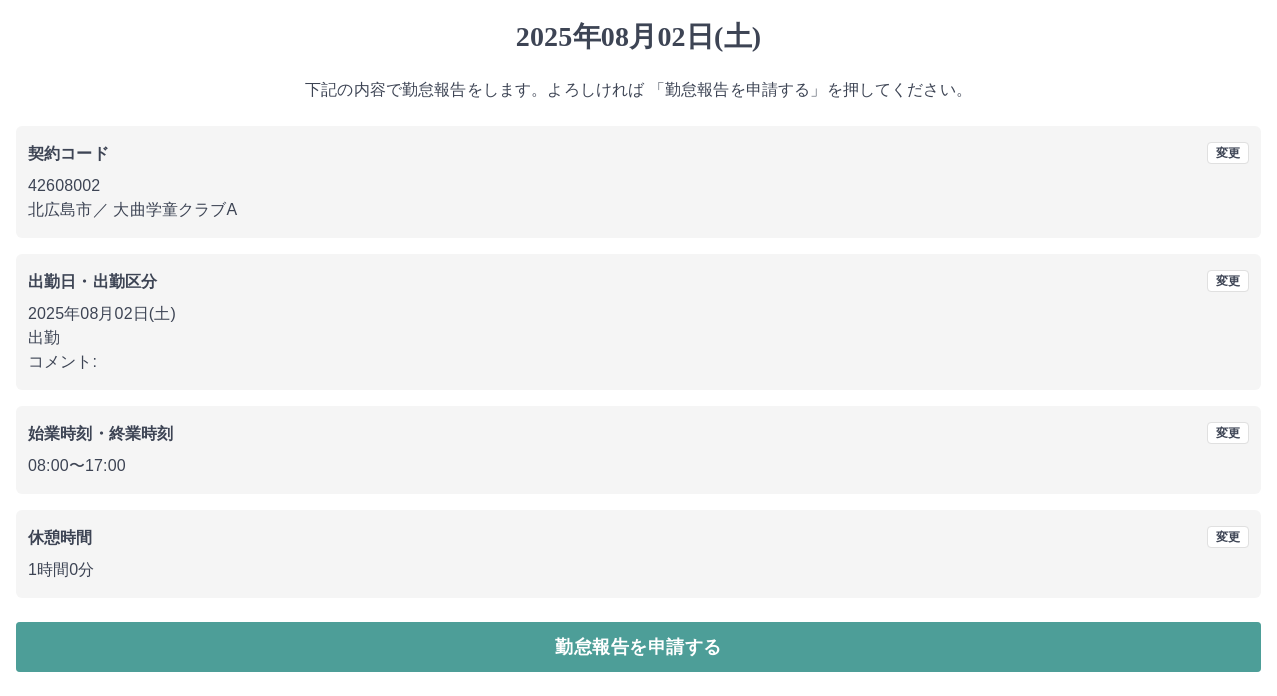 click on "勤怠報告を申請する" at bounding box center [638, 647] 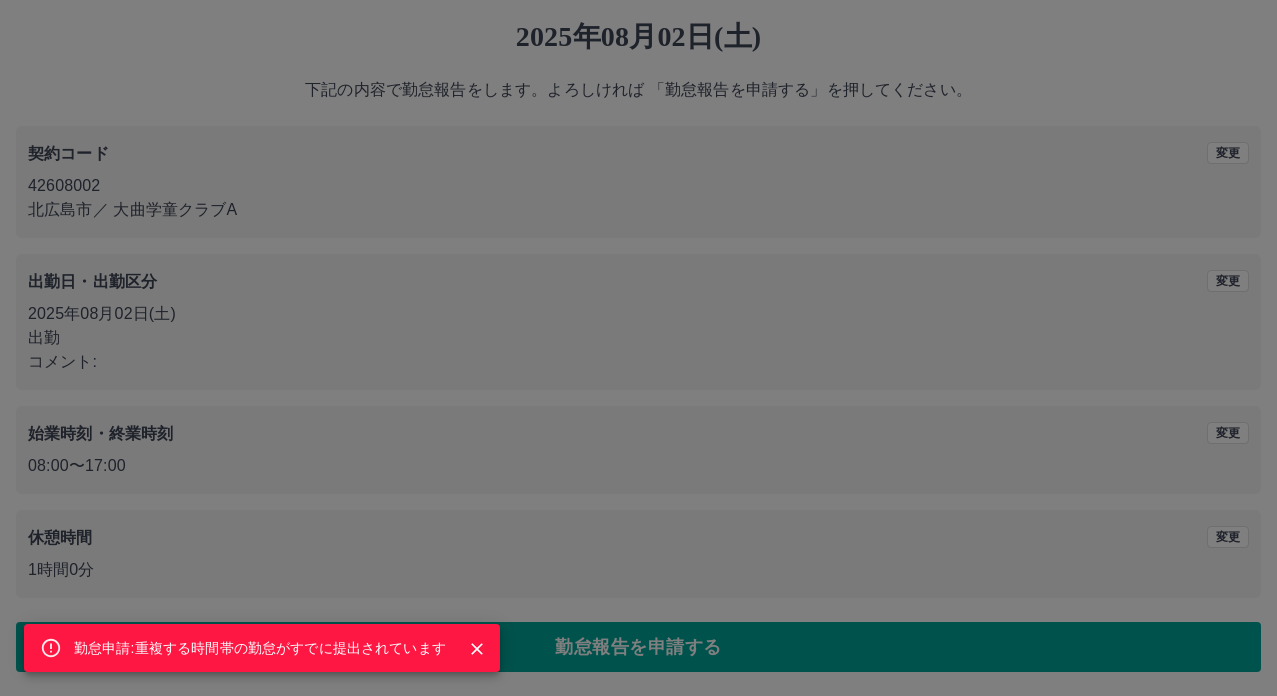 click 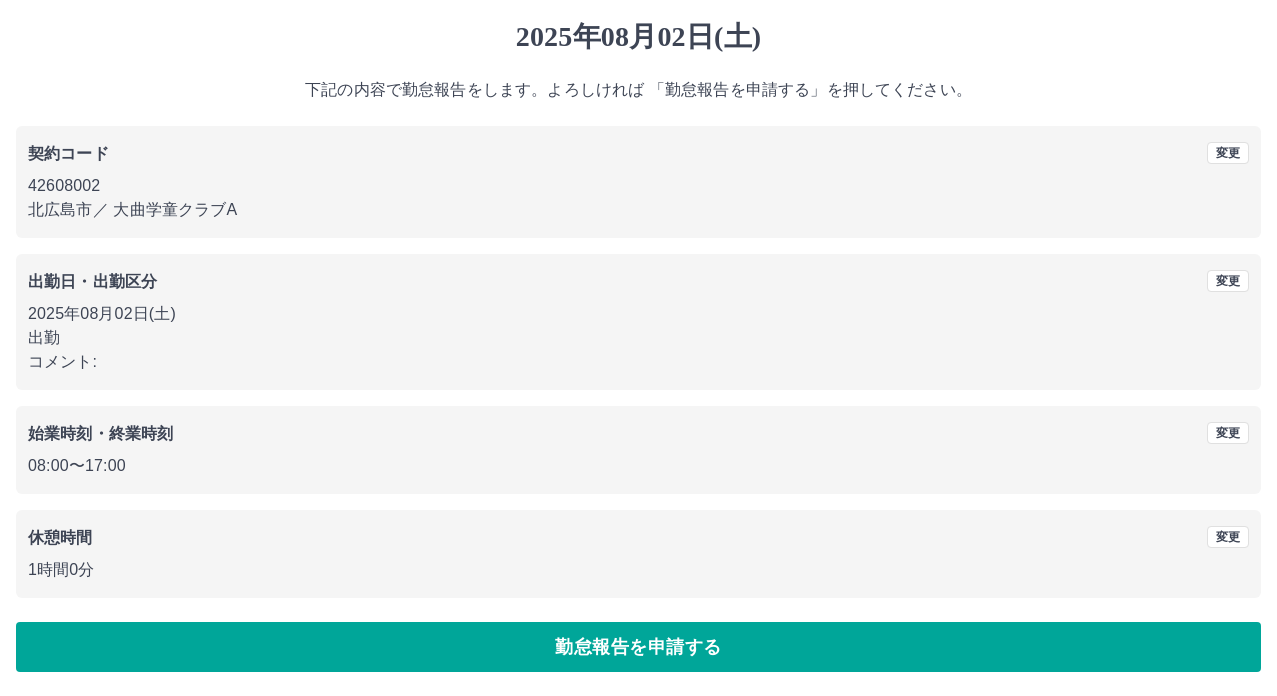 scroll, scrollTop: 0, scrollLeft: 0, axis: both 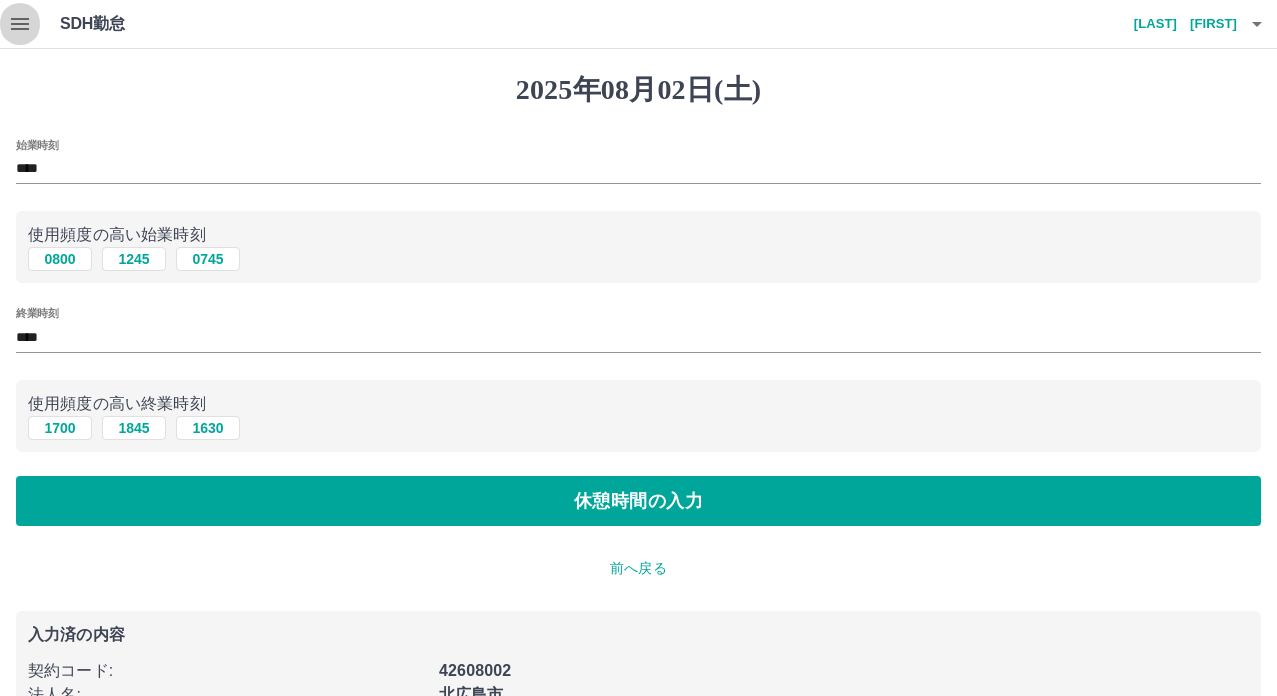 click 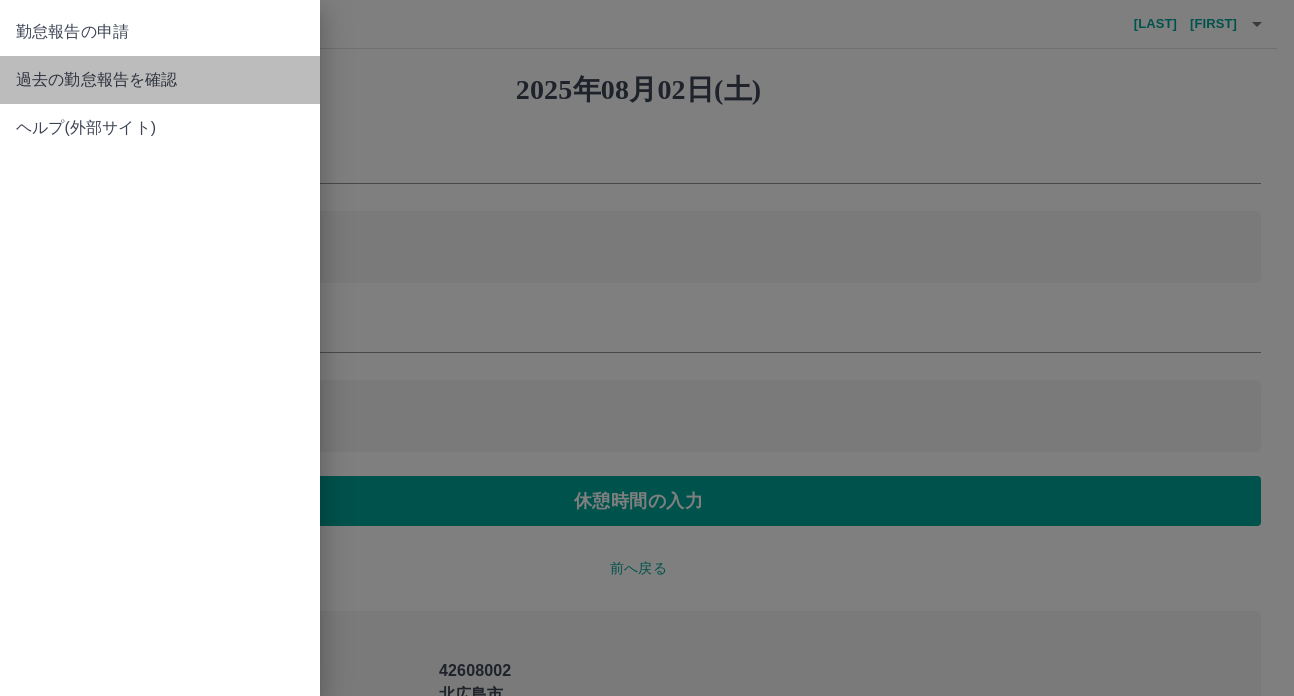 click on "過去の勤怠報告を確認" at bounding box center [160, 80] 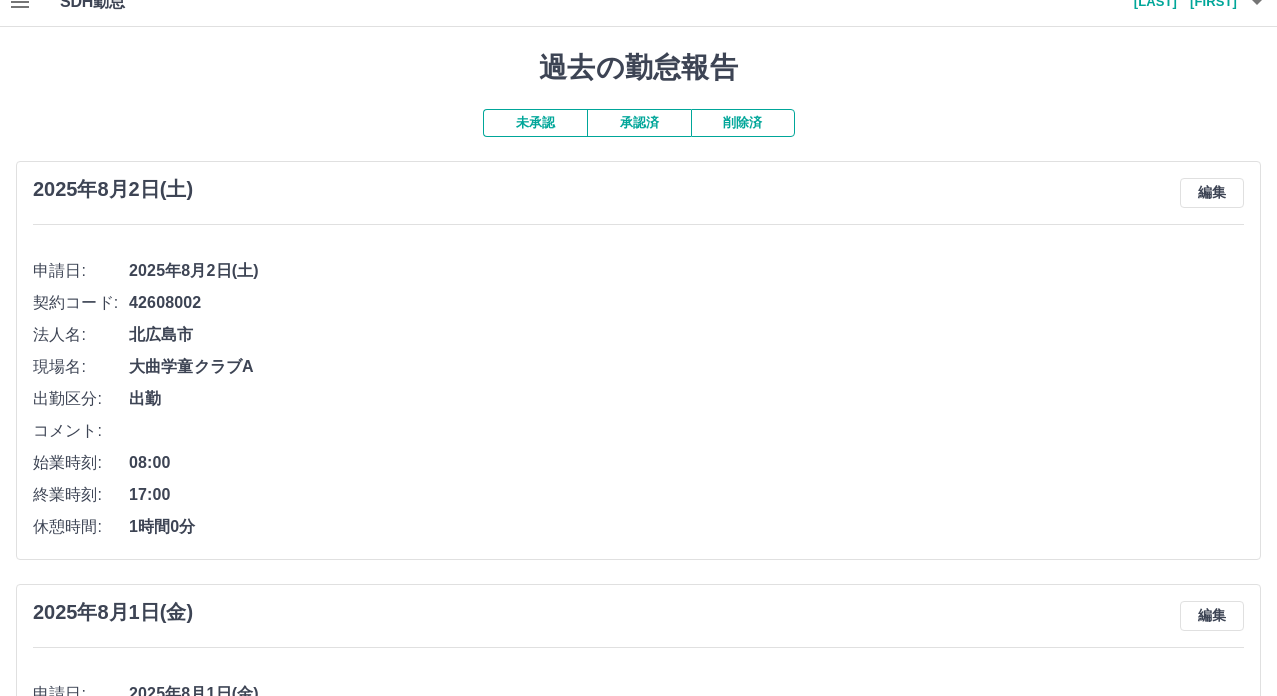 scroll, scrollTop: 0, scrollLeft: 0, axis: both 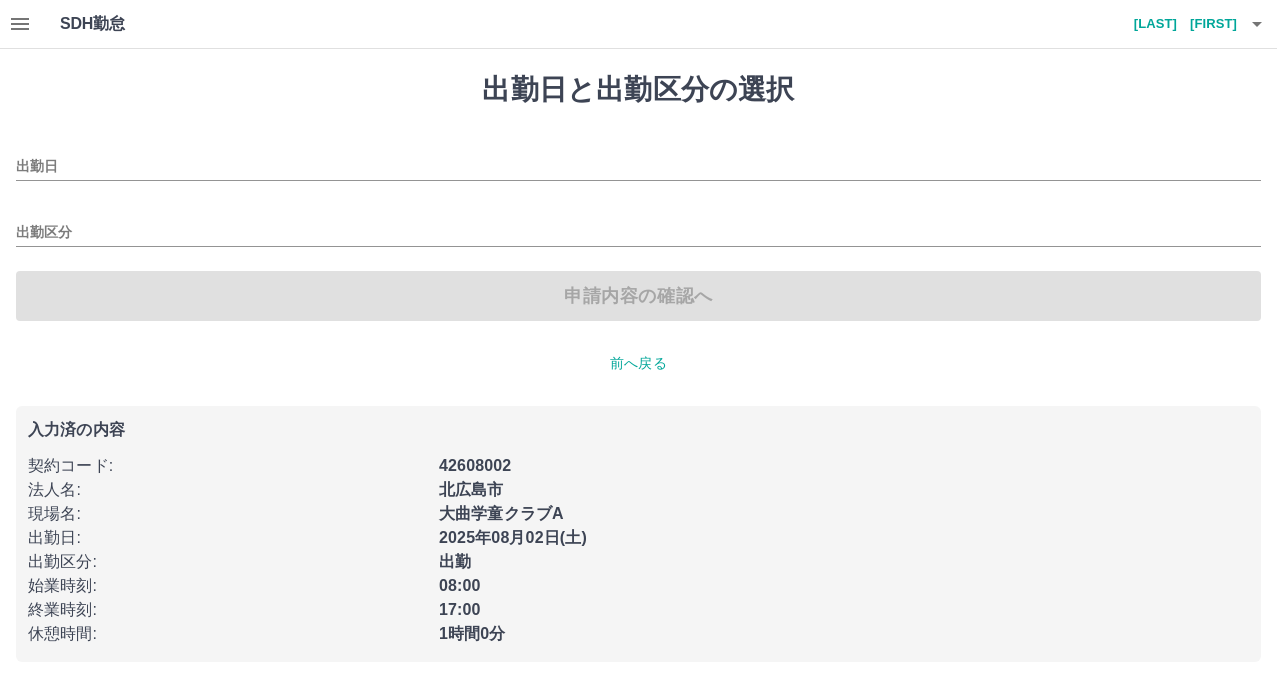 type on "**********" 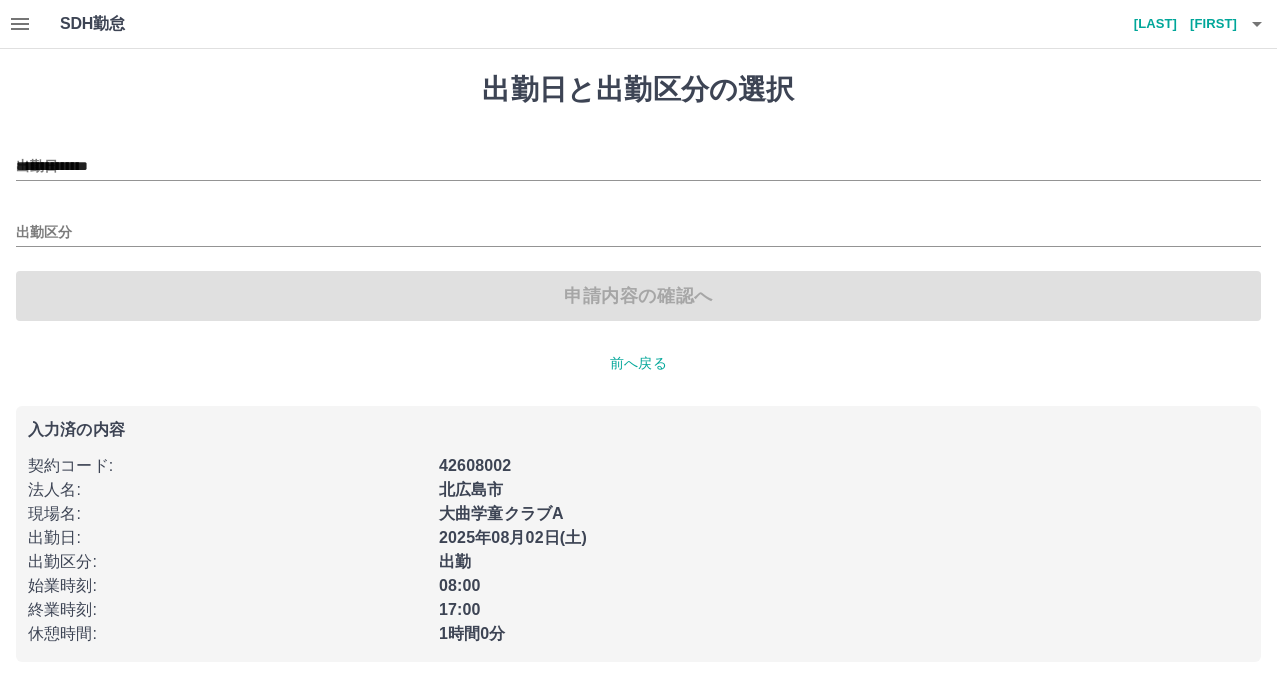 type on "**" 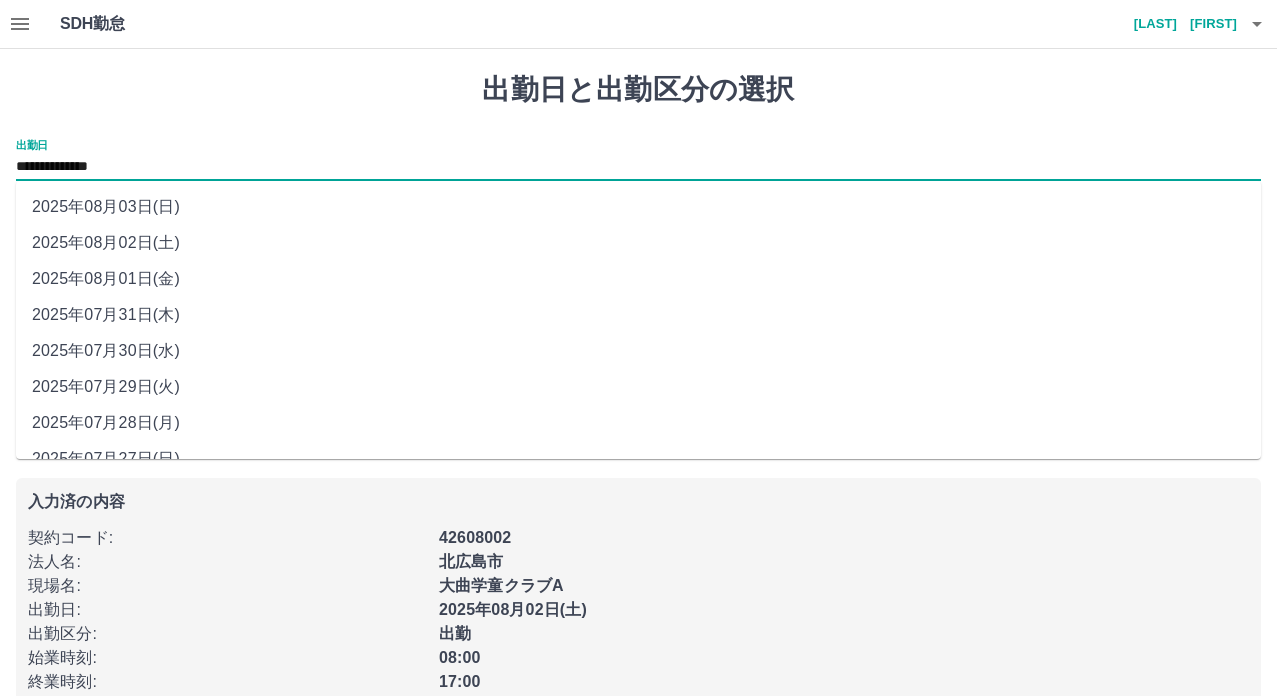 click on "**********" at bounding box center [638, 167] 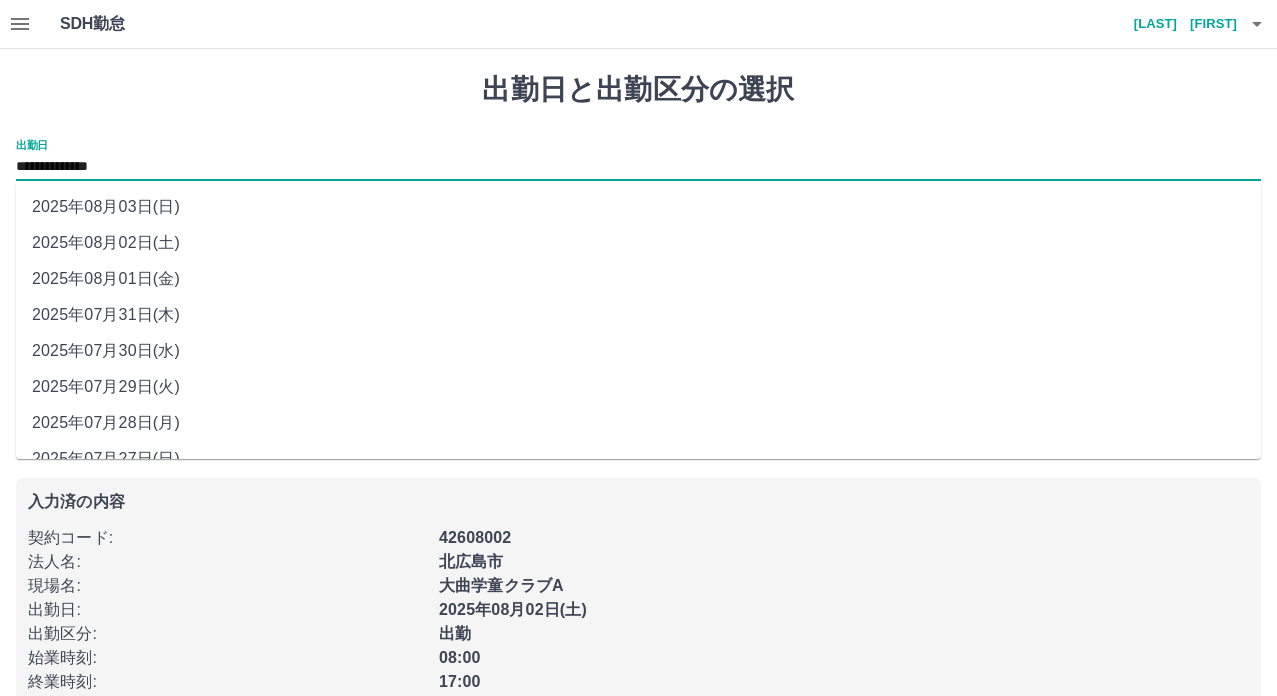 click on "2025年08月03日(日)" at bounding box center [638, 207] 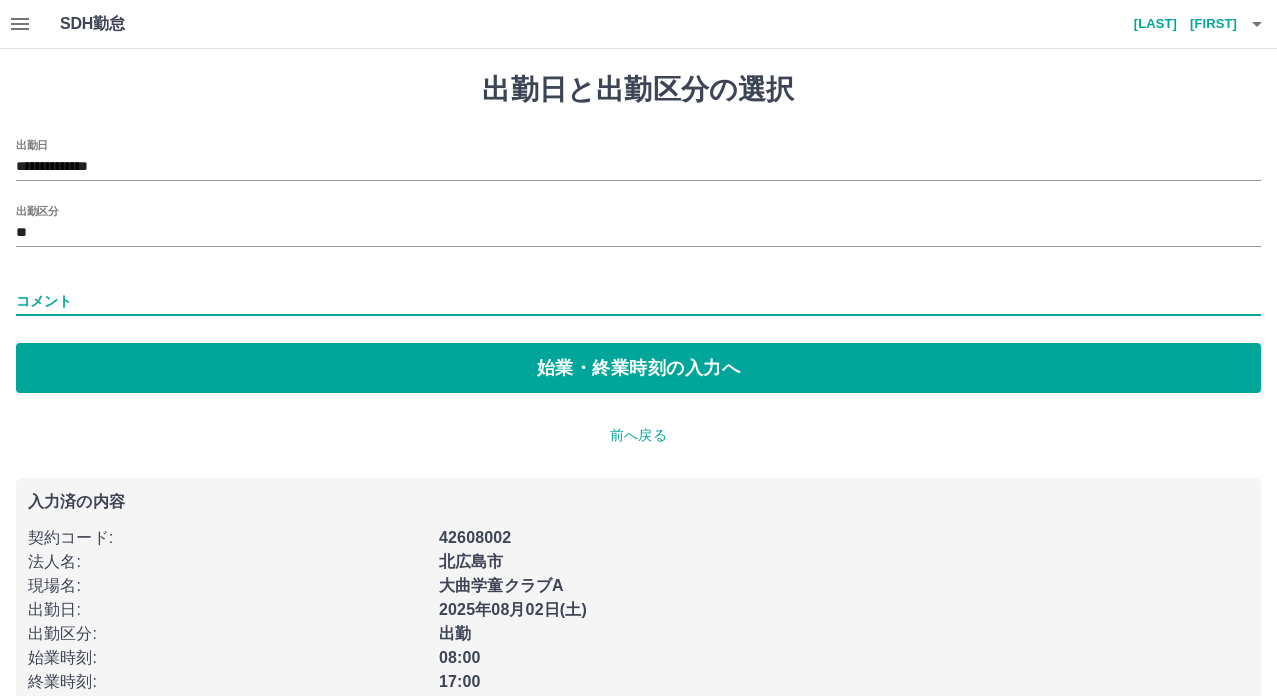 click on "コメント" at bounding box center [638, 301] 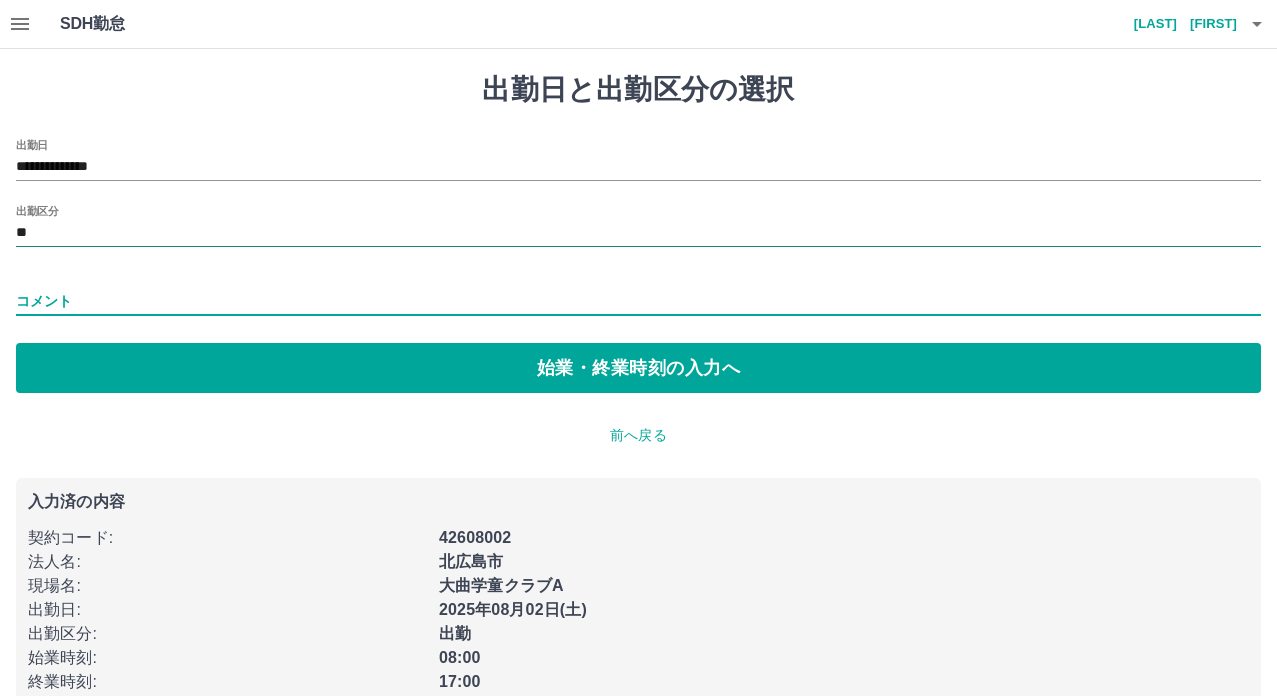 click on "**" at bounding box center [638, 233] 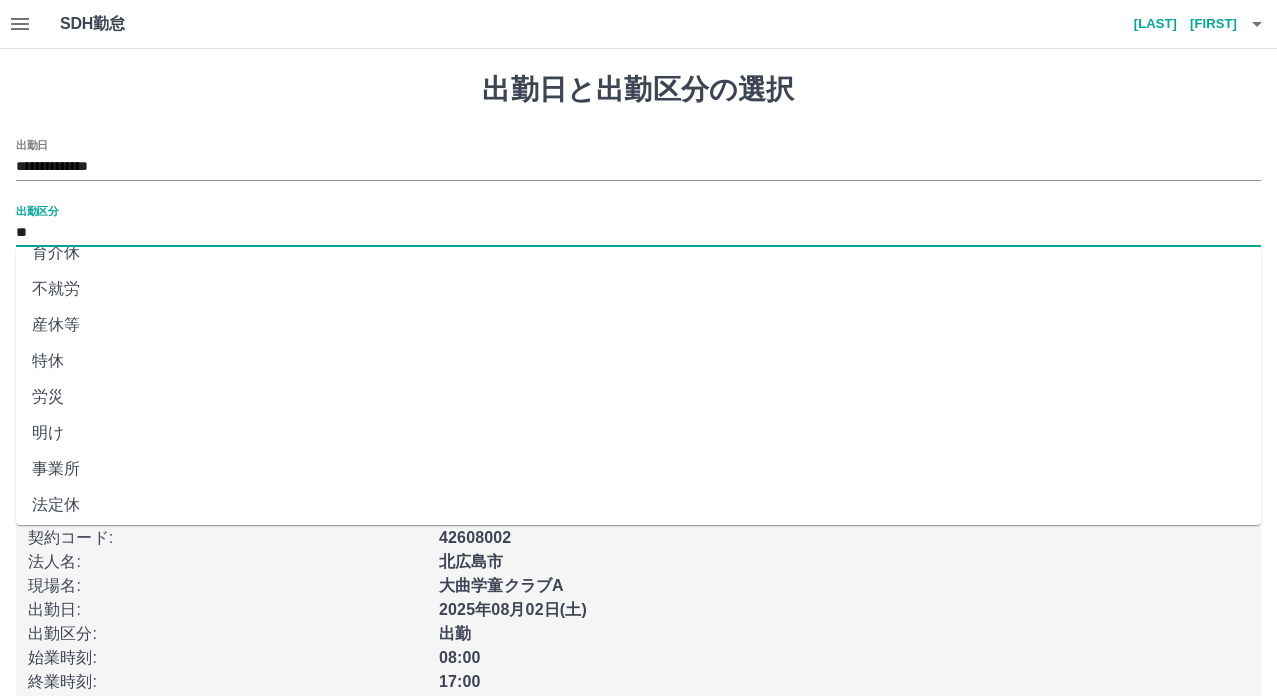 scroll, scrollTop: 386, scrollLeft: 0, axis: vertical 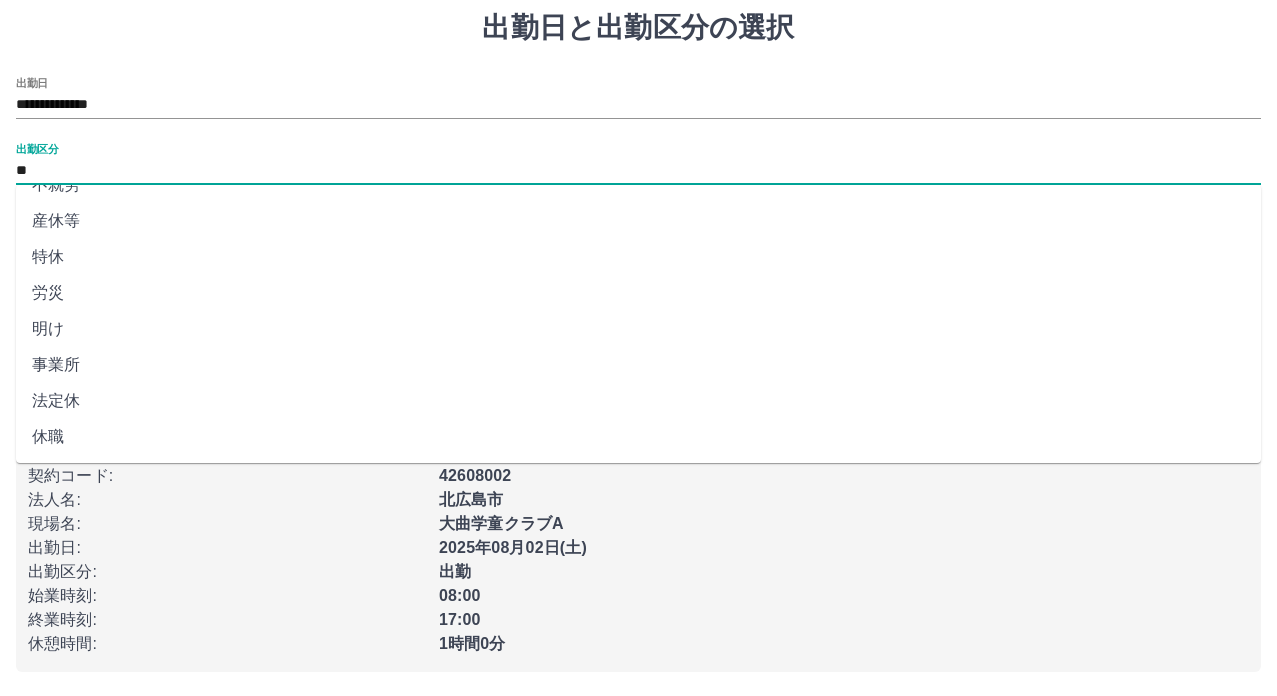 click on "法定休" at bounding box center [638, 401] 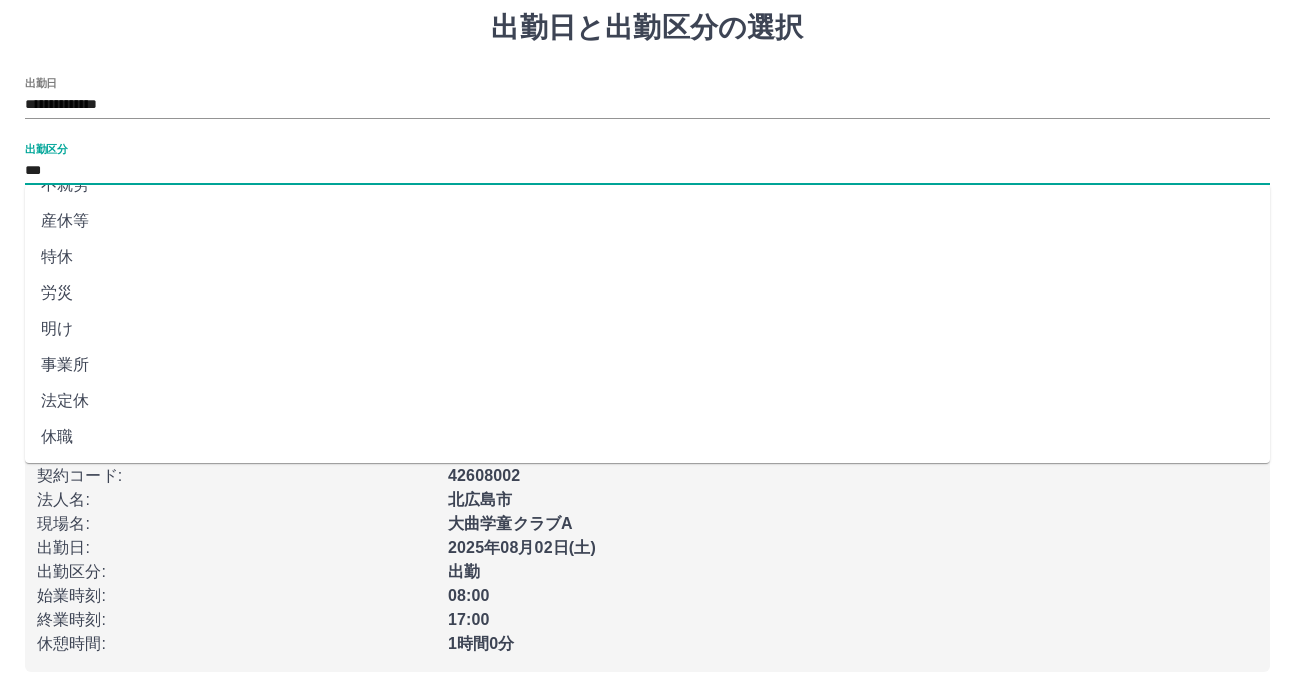 scroll, scrollTop: 0, scrollLeft: 0, axis: both 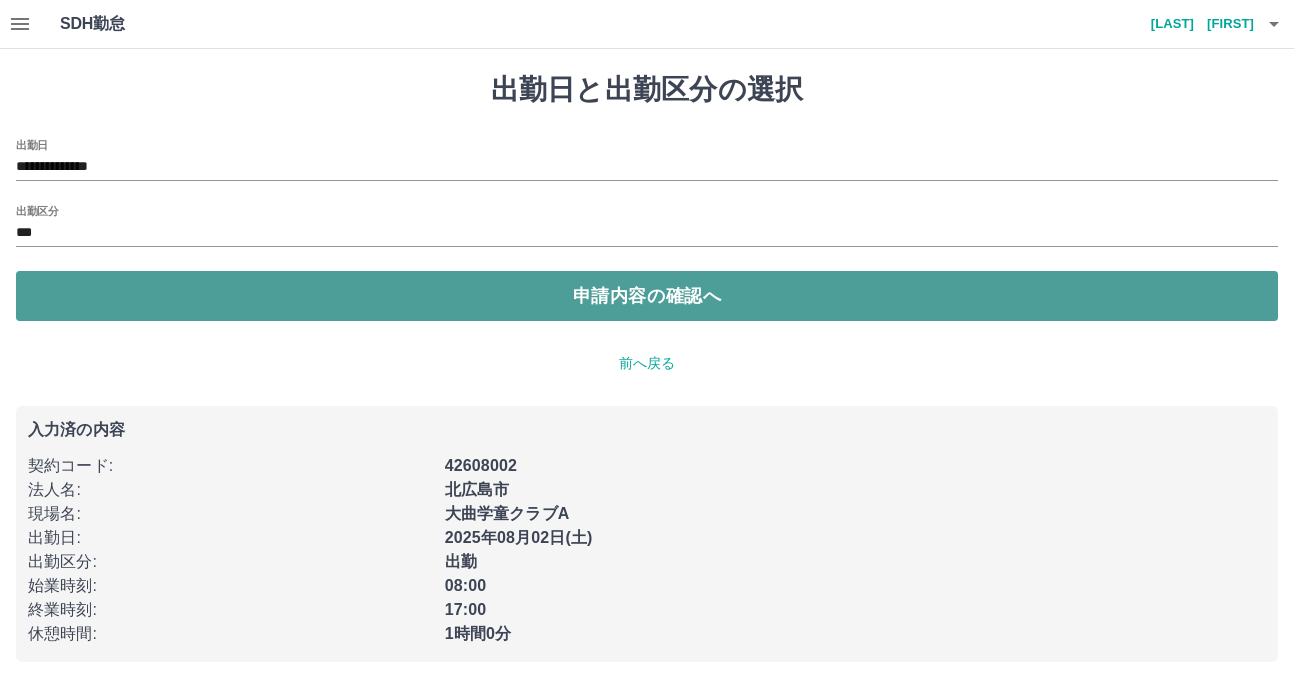 click on "申請内容の確認へ" at bounding box center (647, 296) 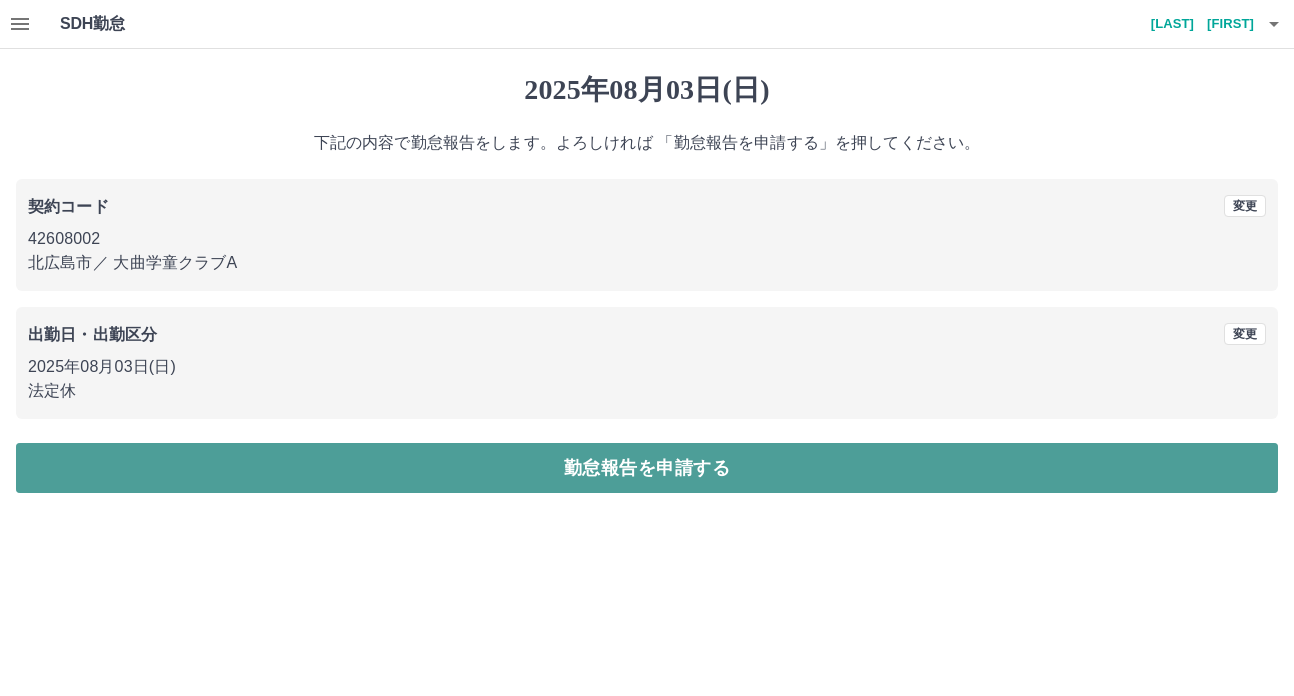 click on "勤怠報告を申請する" at bounding box center [647, 468] 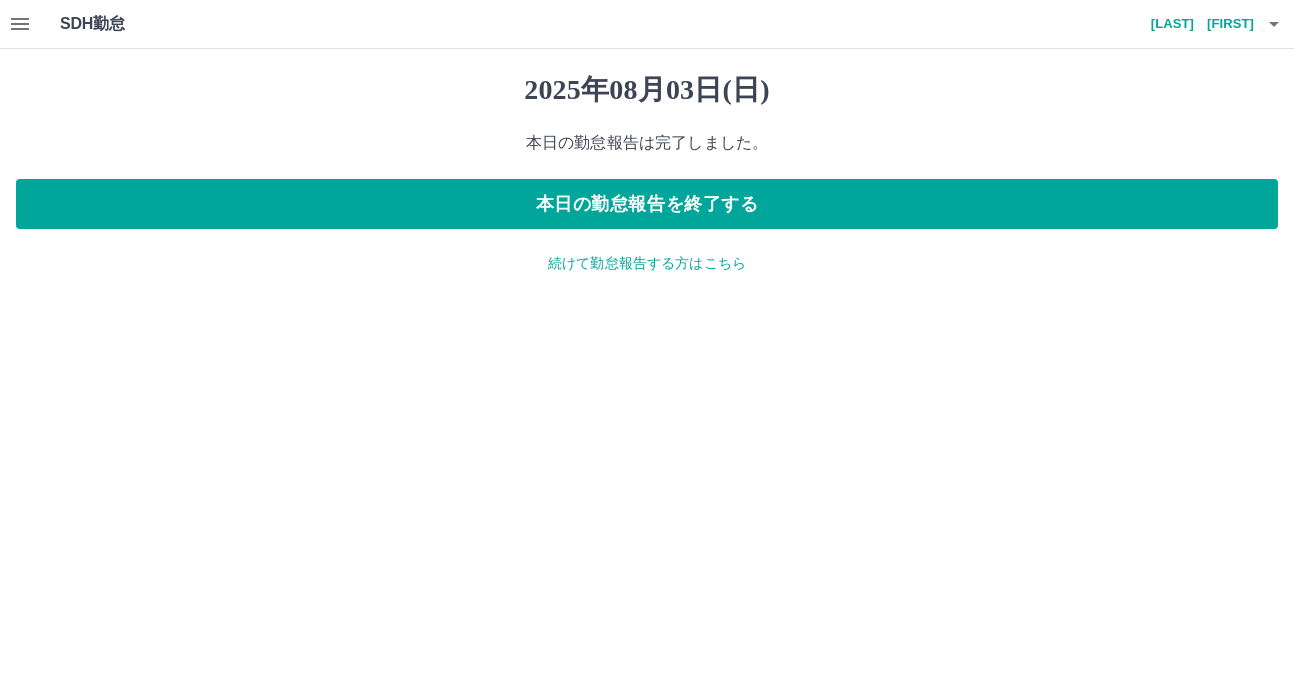 click 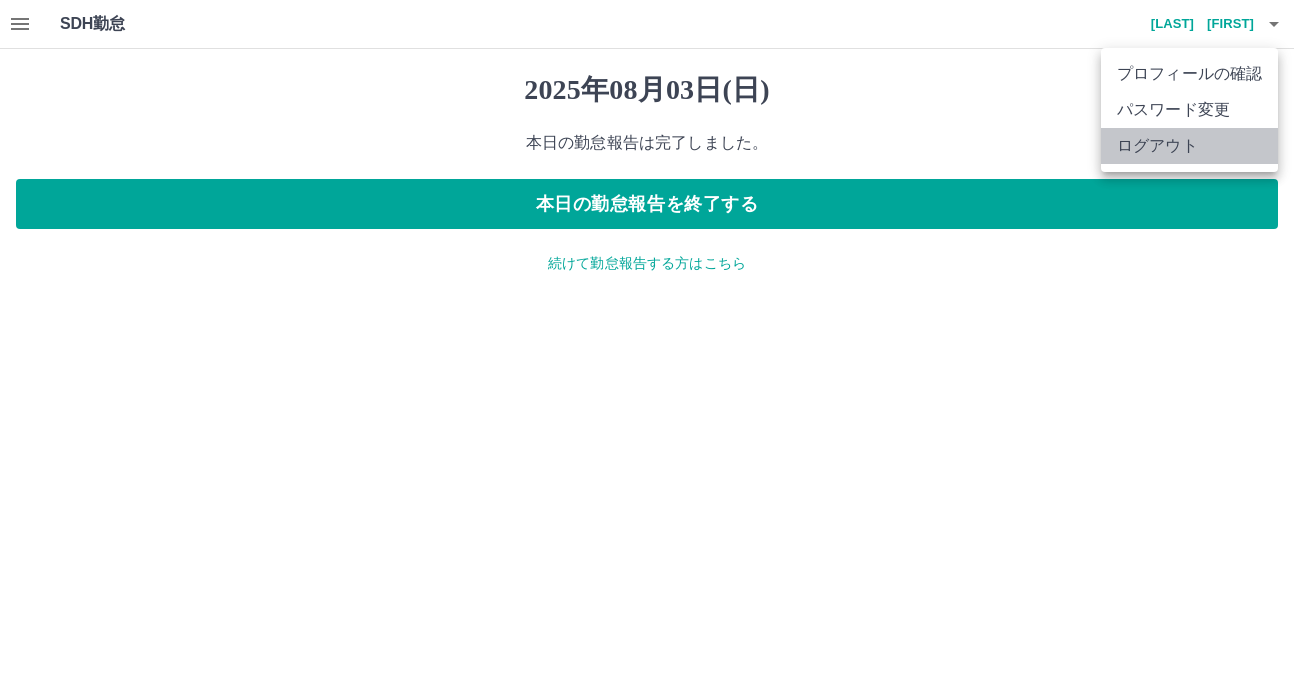 click on "ログアウト" at bounding box center [1189, 146] 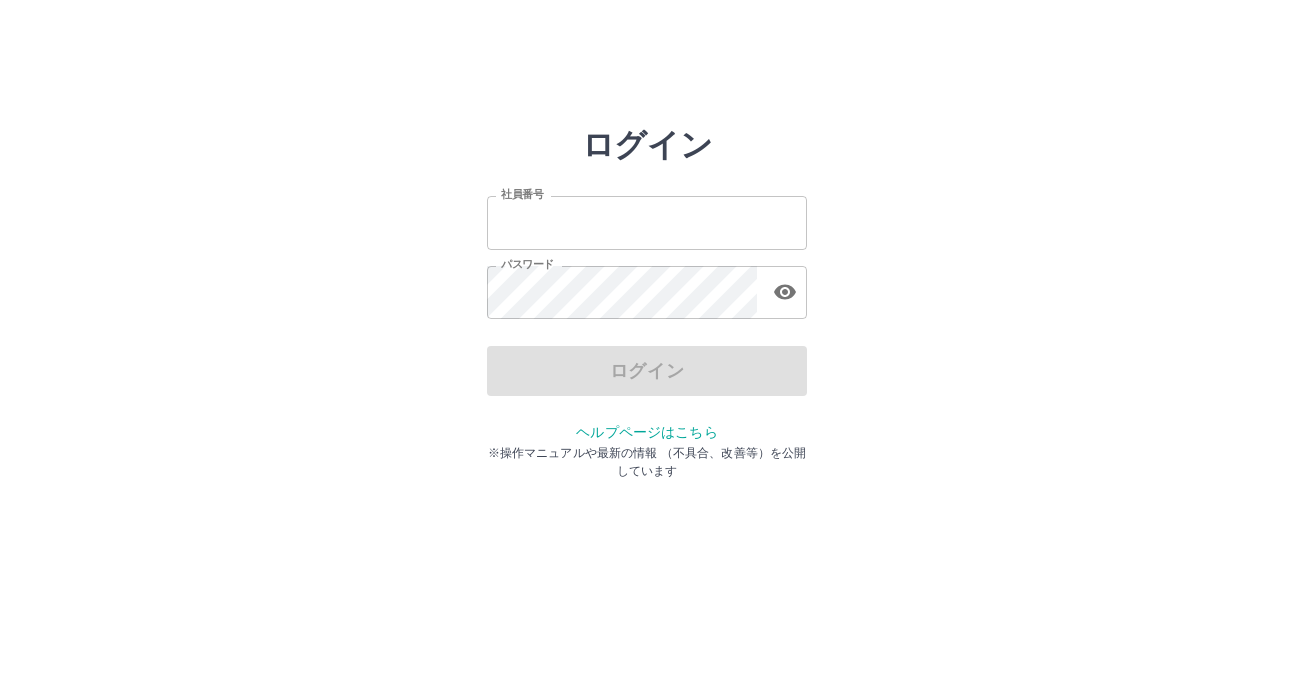 scroll, scrollTop: 0, scrollLeft: 0, axis: both 